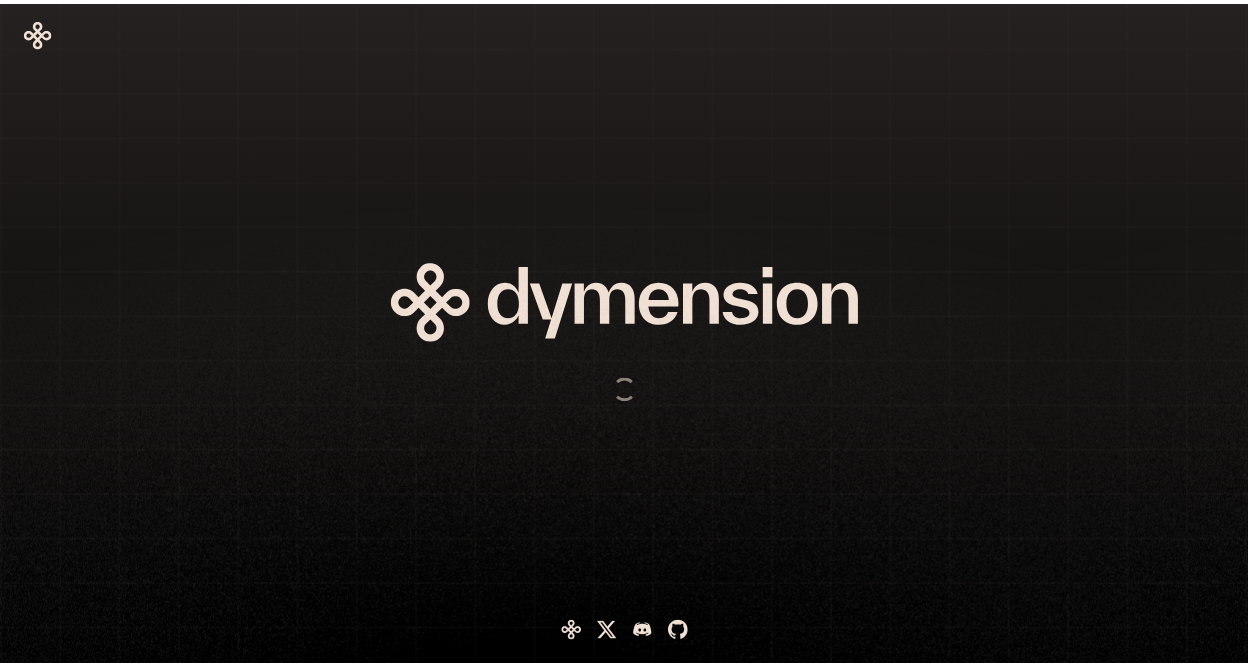 scroll, scrollTop: 0, scrollLeft: 0, axis: both 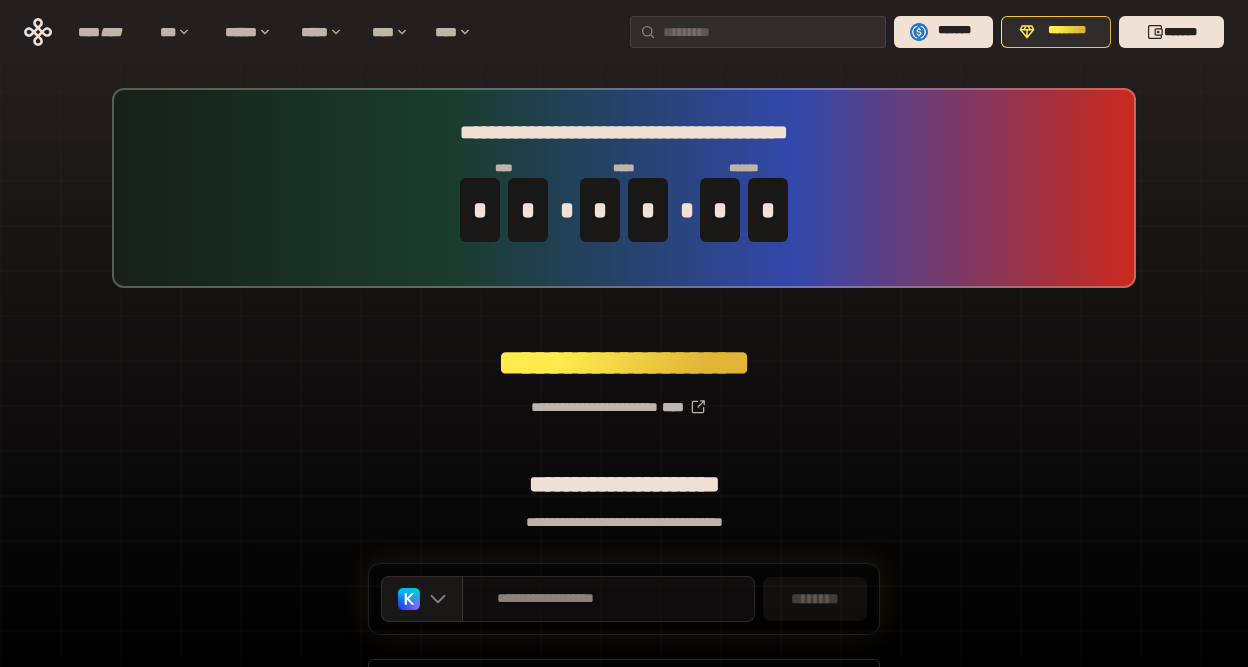 click on "**********" at bounding box center [546, 599] 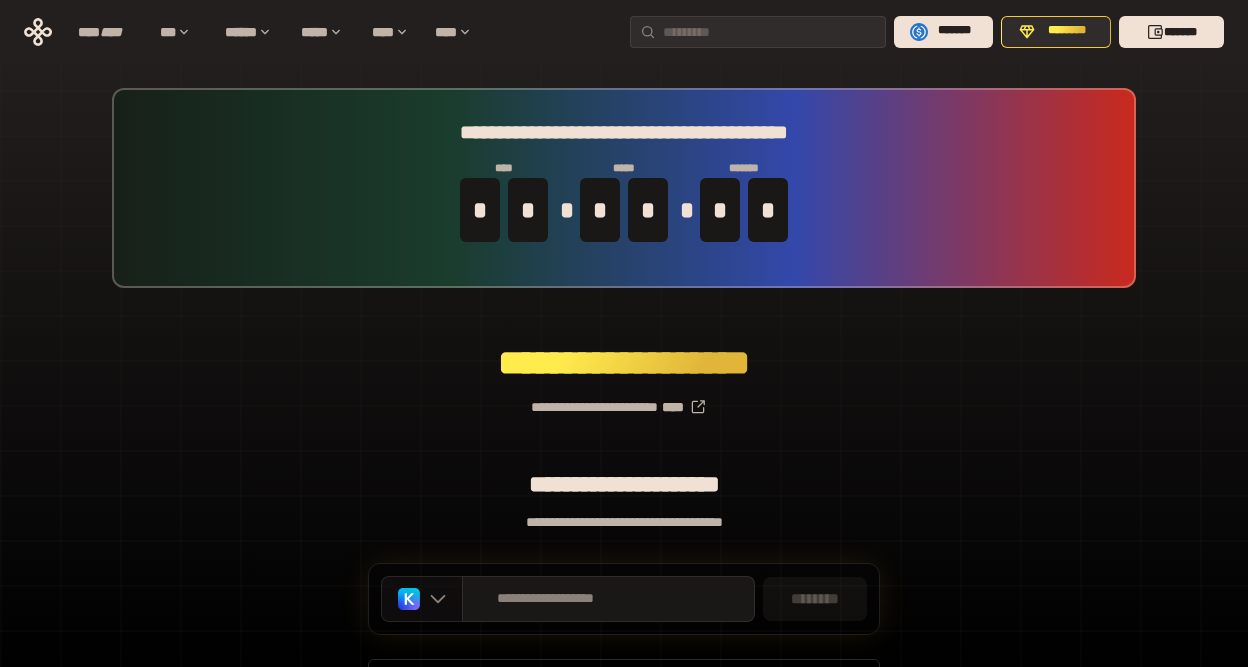 click 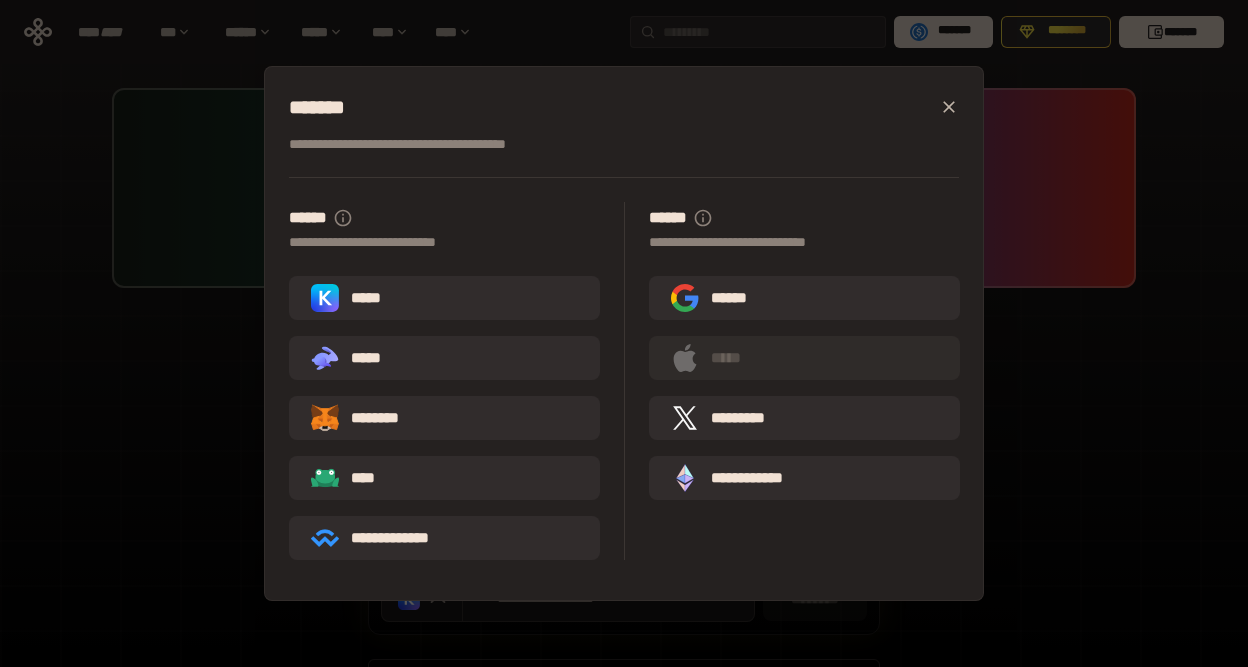 click on "*****" at bounding box center [350, 298] 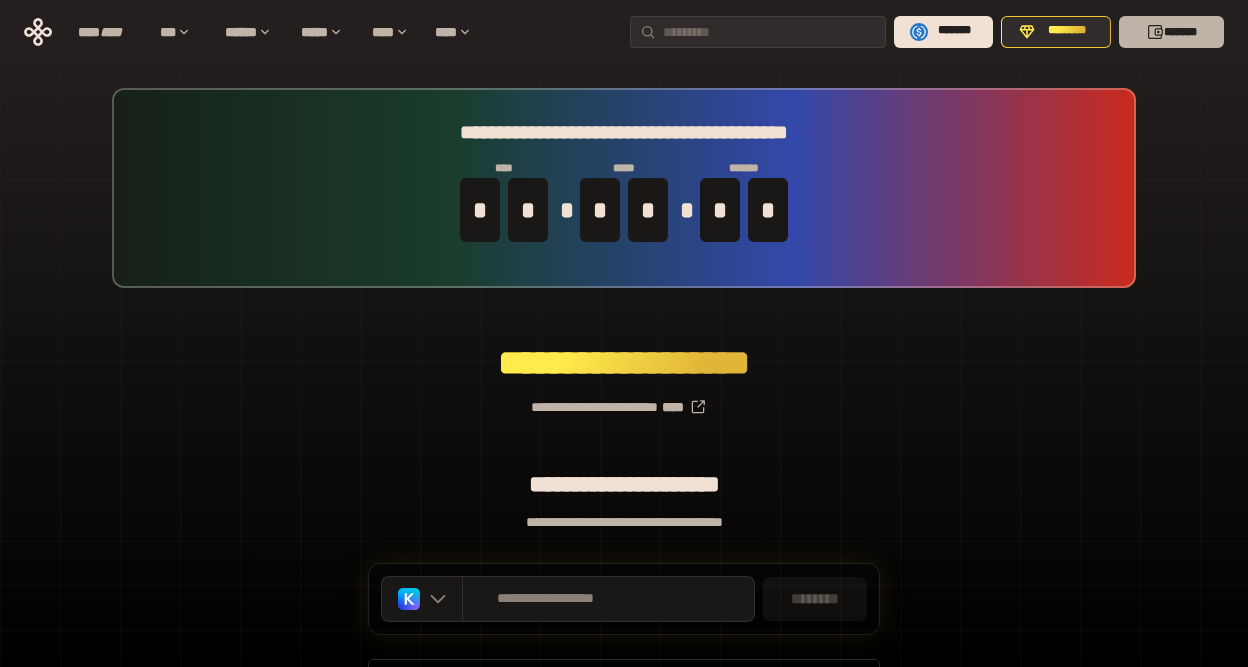 click on "*******" at bounding box center (1171, 32) 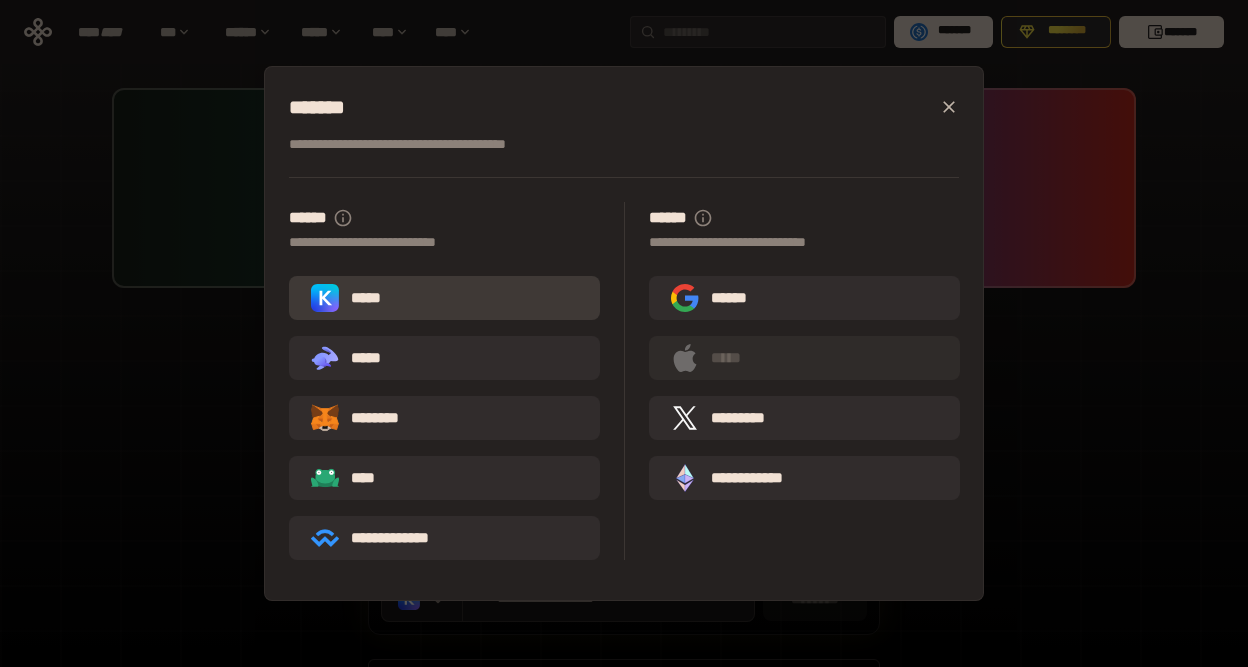 click on "*****" at bounding box center (444, 298) 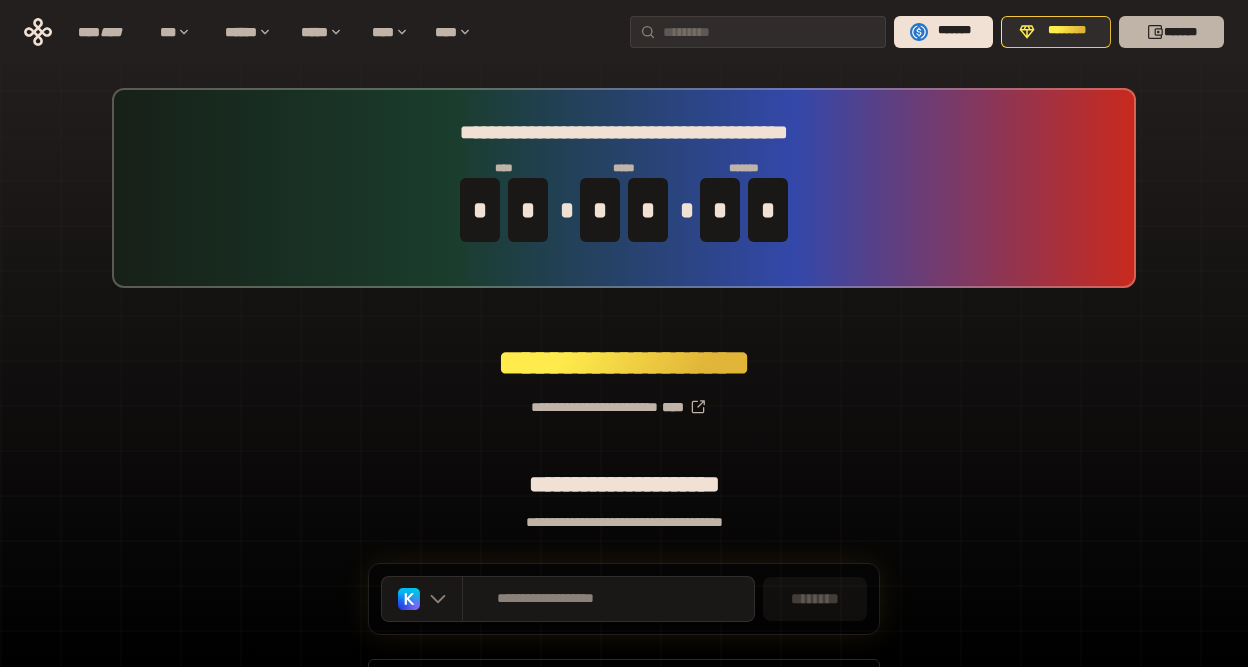 click on "*******" at bounding box center (1171, 32) 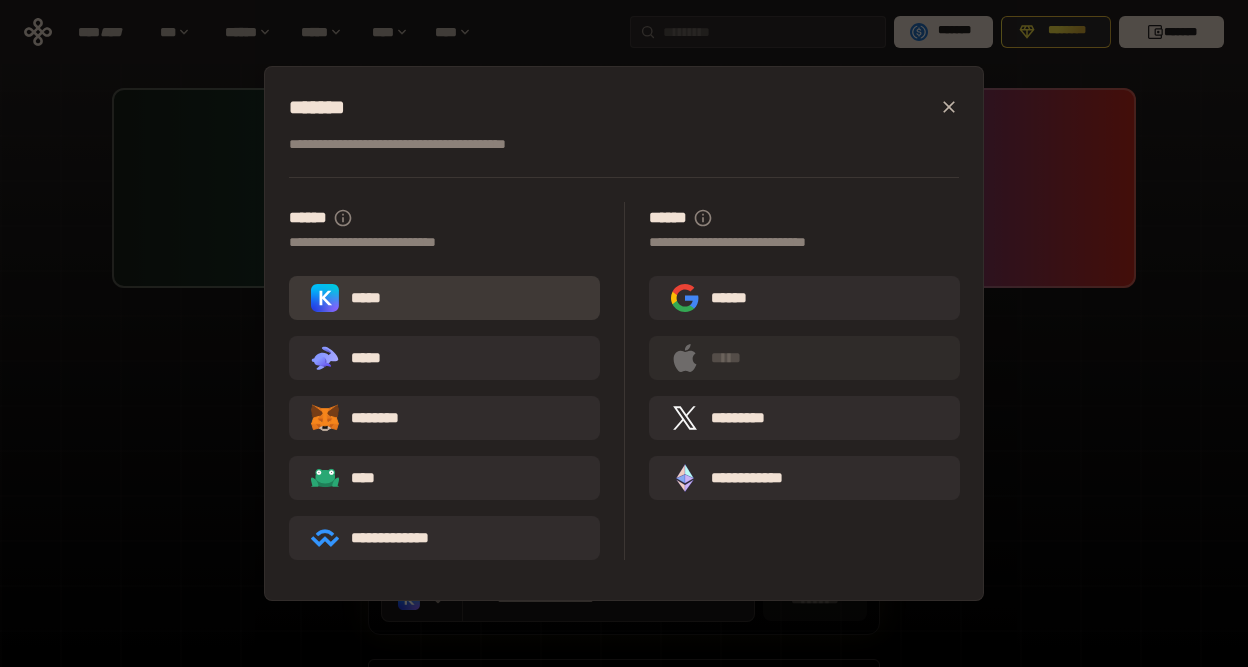 click on "*****" at bounding box center (444, 298) 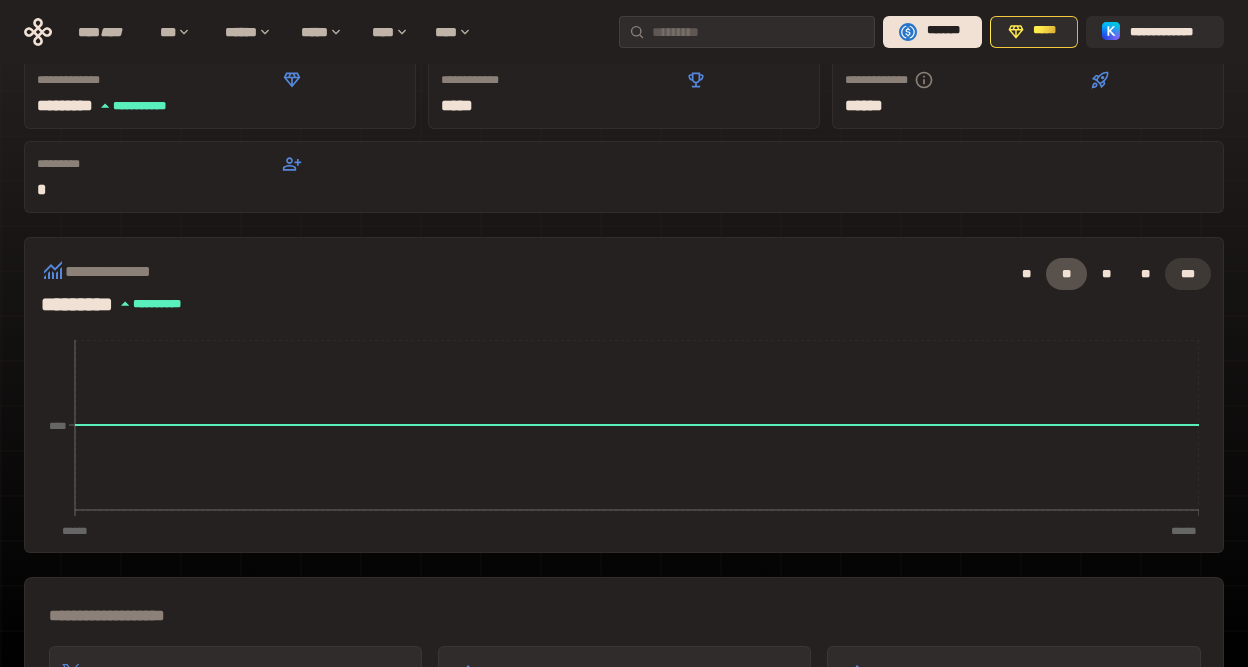 scroll, scrollTop: 200, scrollLeft: 0, axis: vertical 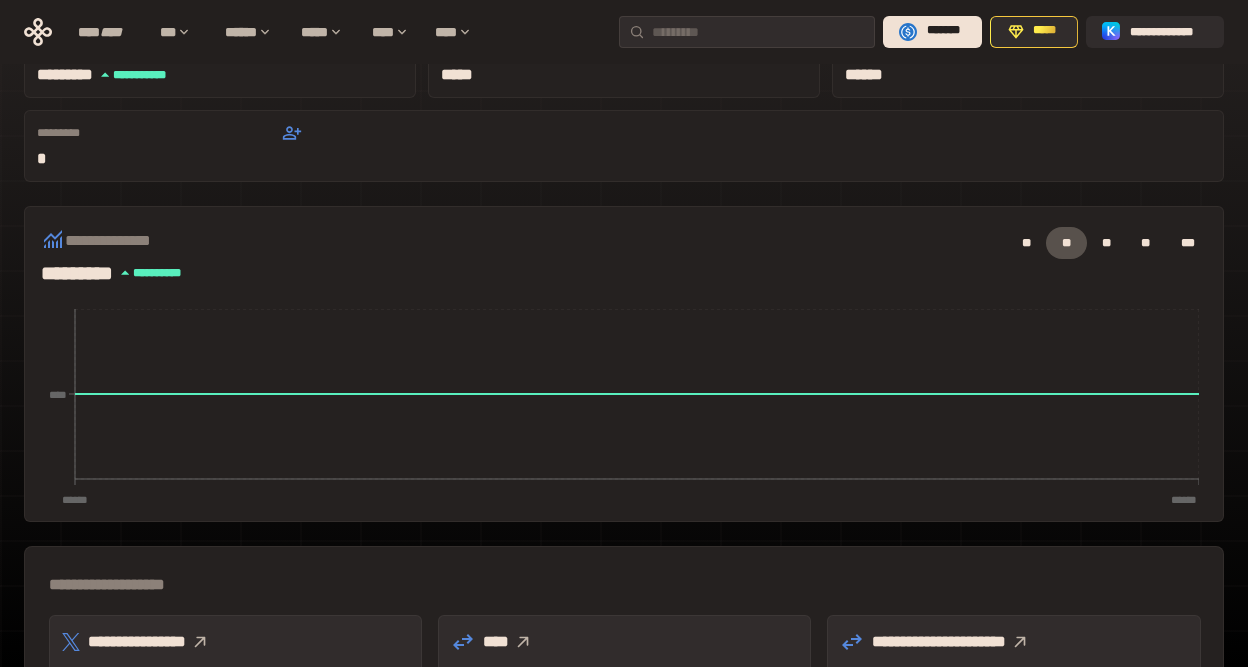 click on "**********" at bounding box center [235, 664] 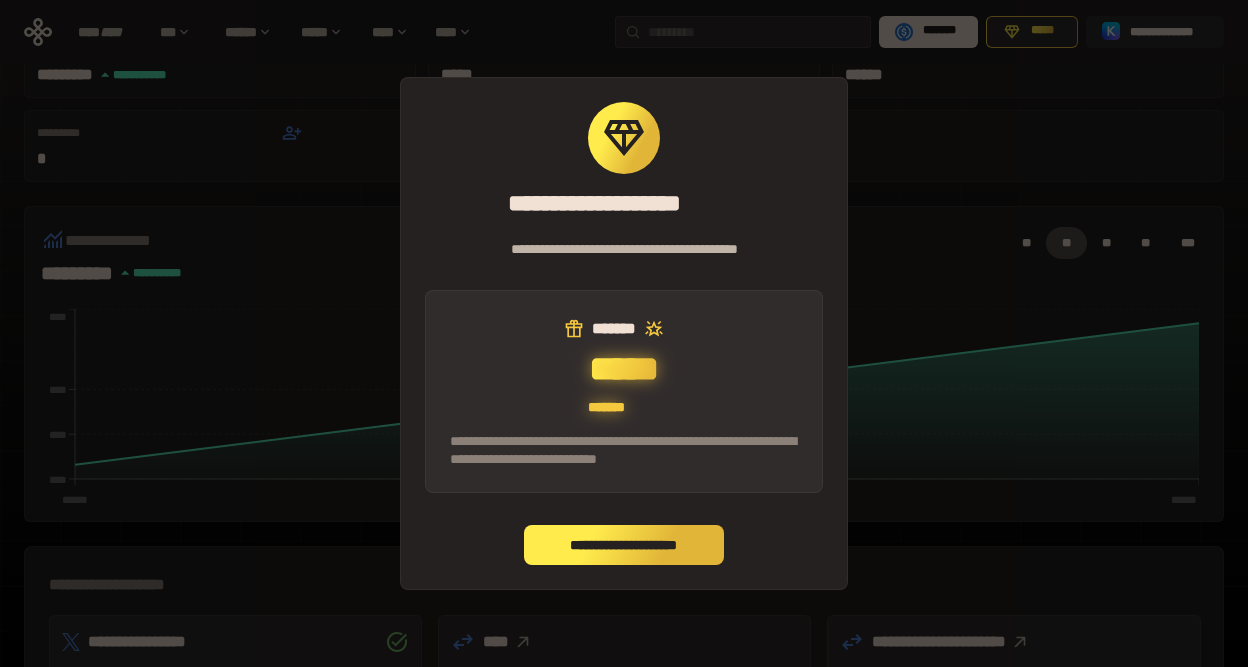 click on "**********" at bounding box center [624, 545] 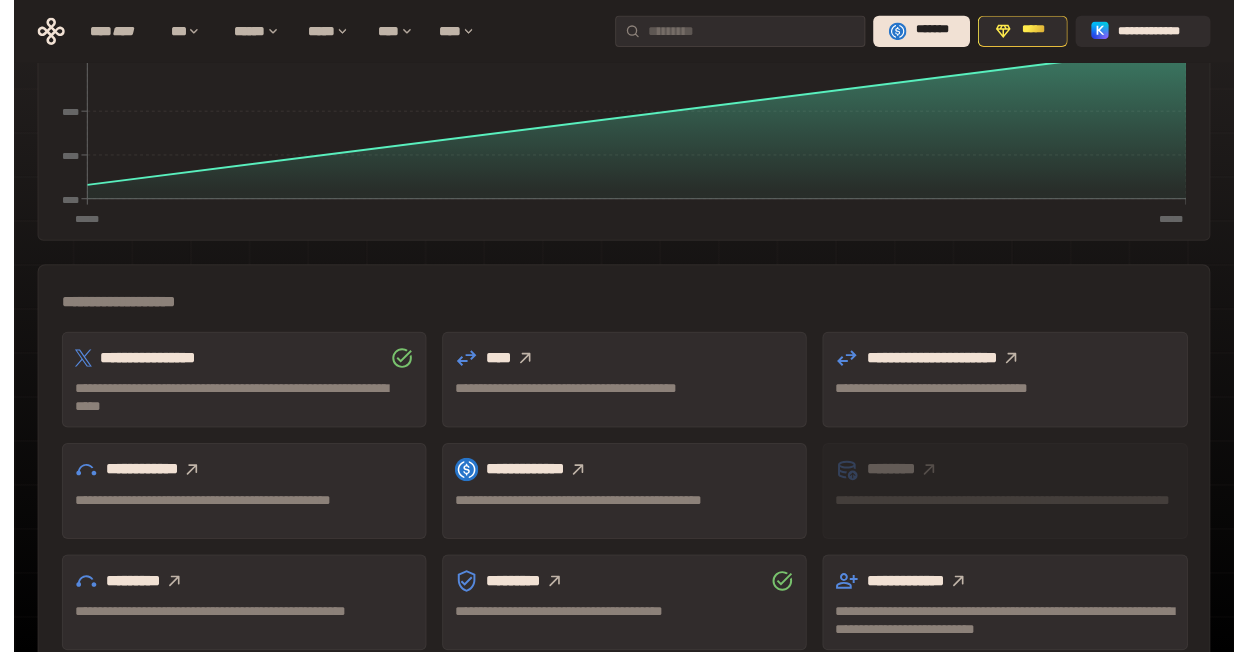 scroll, scrollTop: 600, scrollLeft: 0, axis: vertical 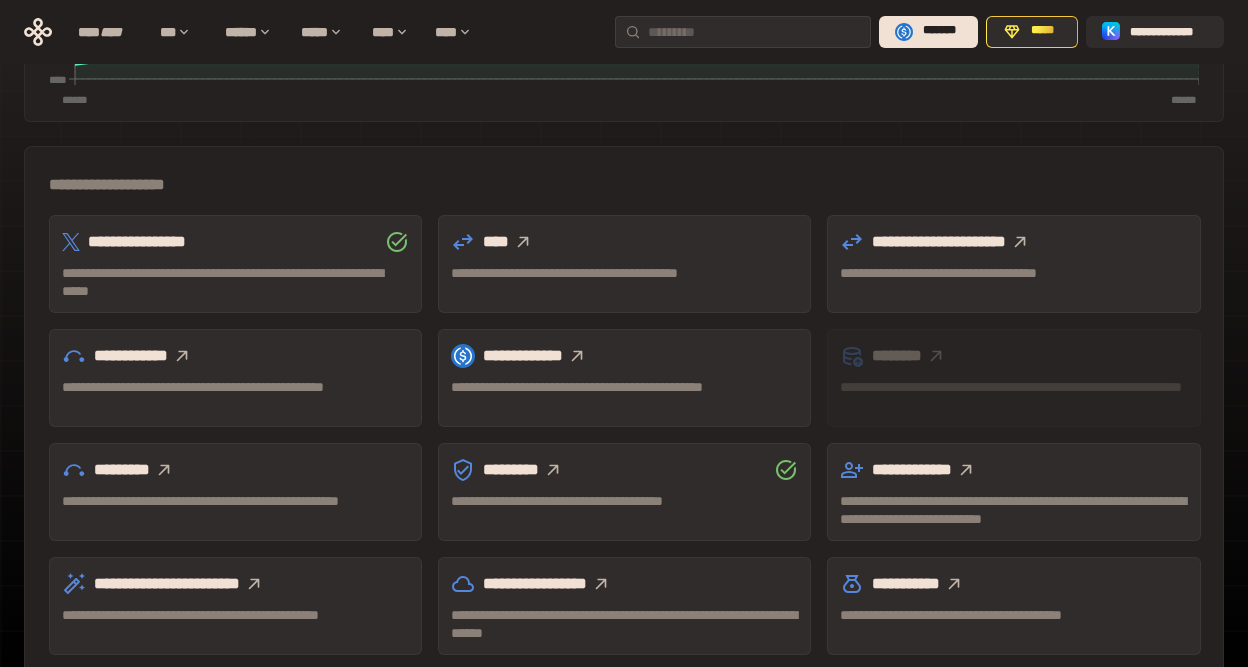 click 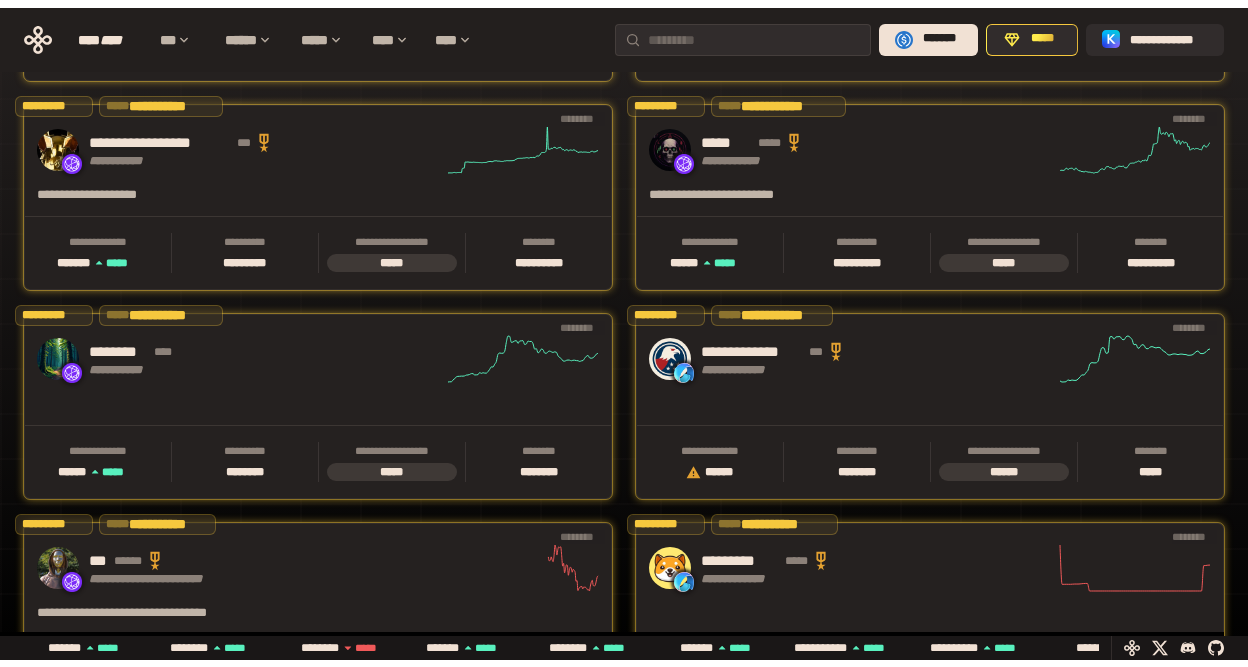 scroll, scrollTop: 0, scrollLeft: 517, axis: horizontal 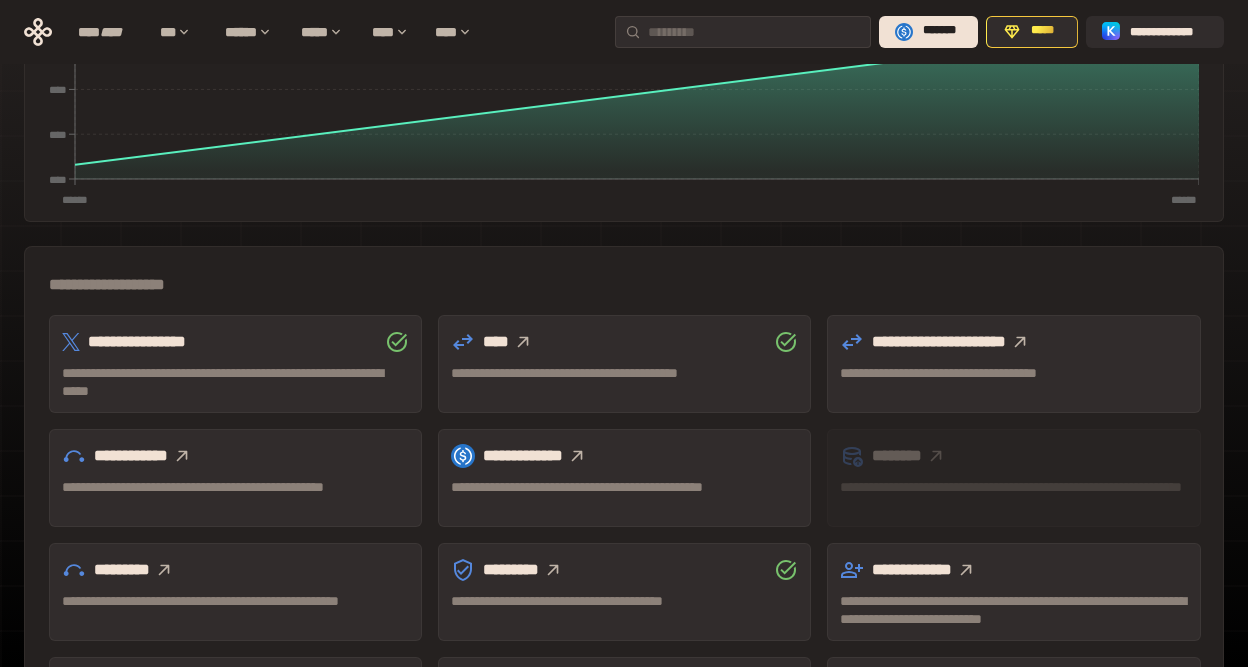 click 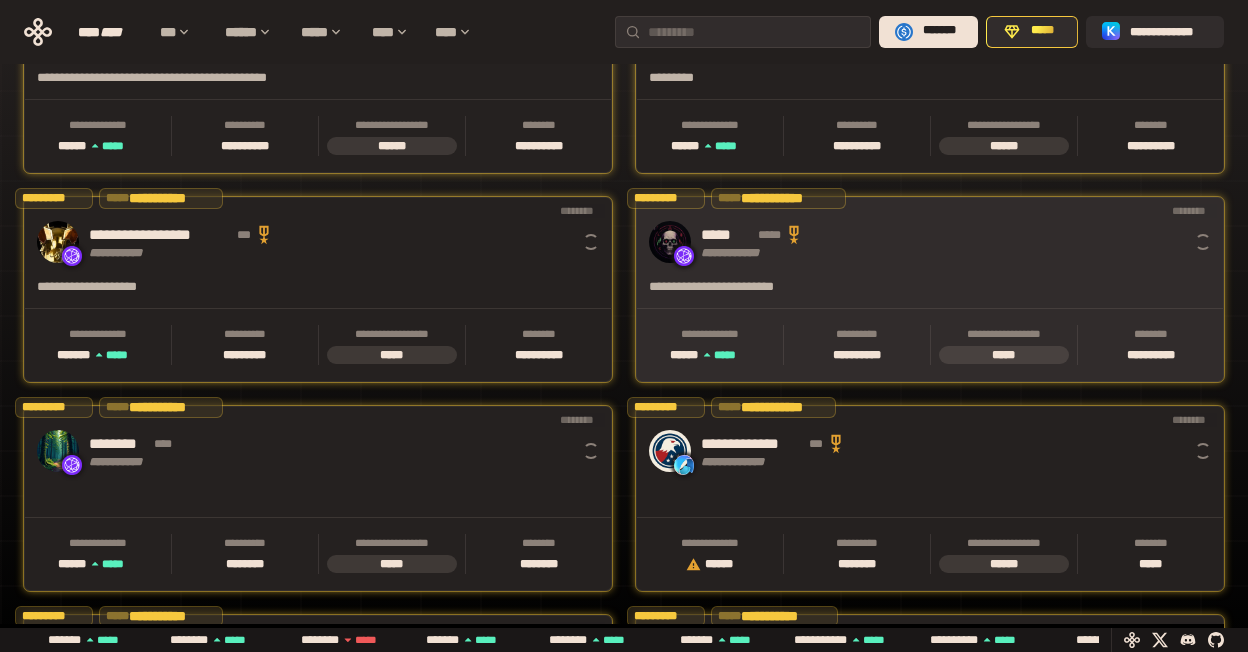 scroll, scrollTop: 0, scrollLeft: 16, axis: horizontal 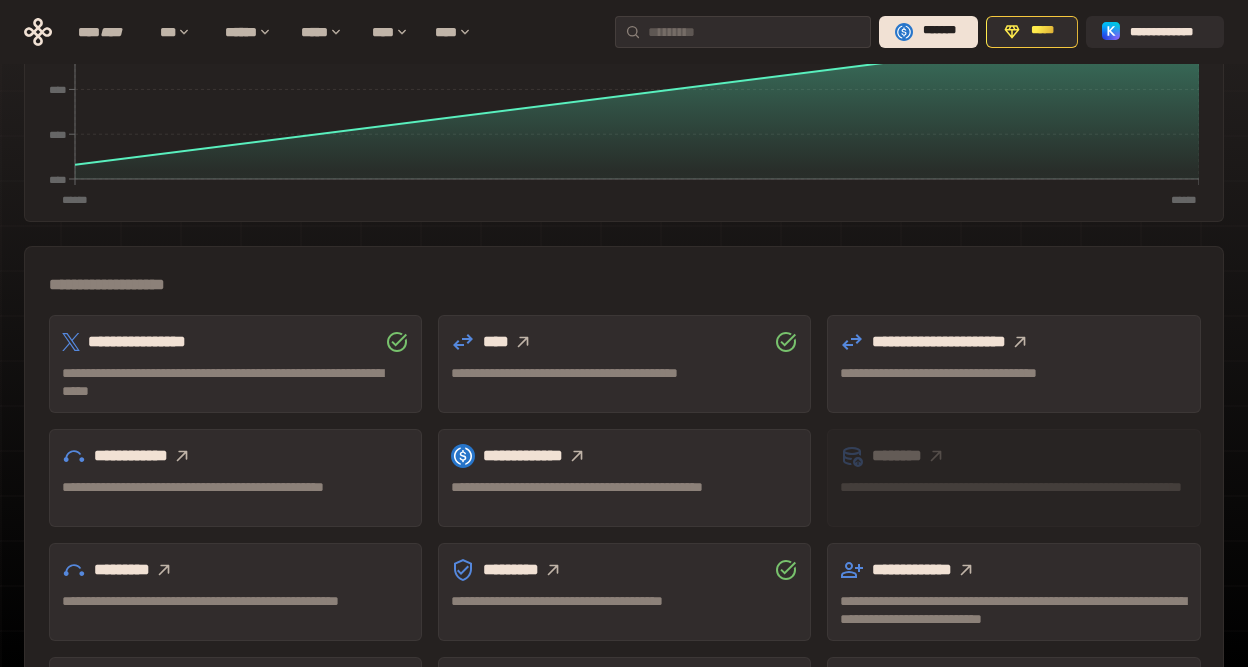click 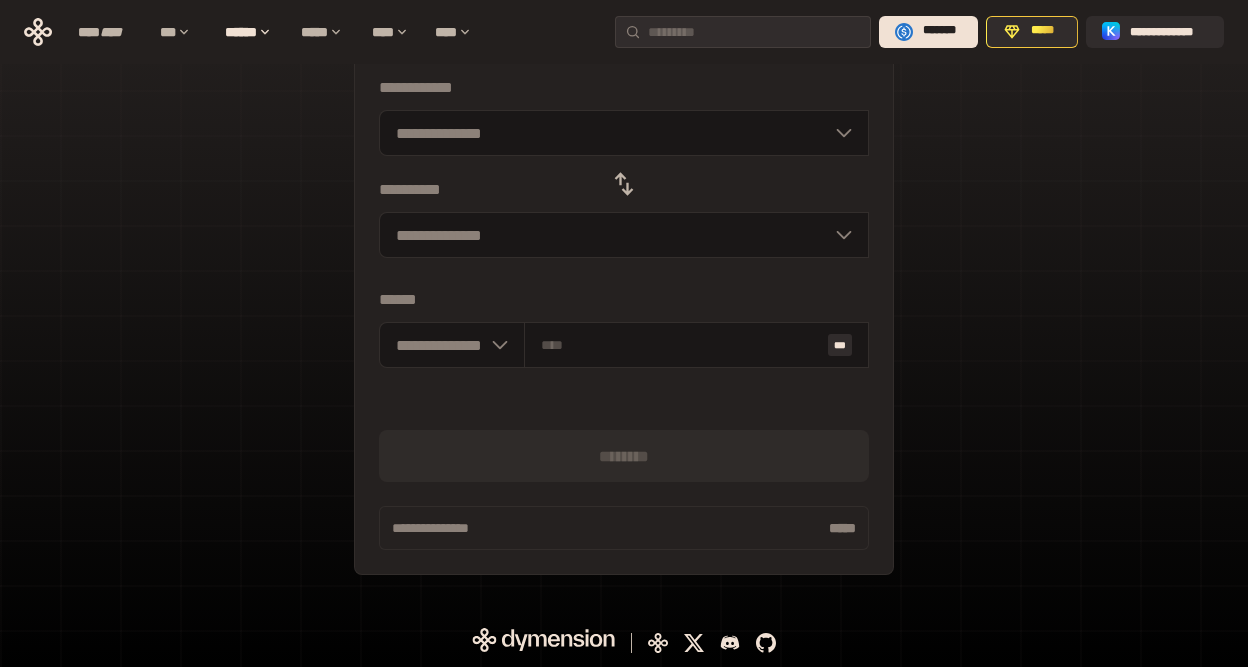 scroll, scrollTop: 205, scrollLeft: 0, axis: vertical 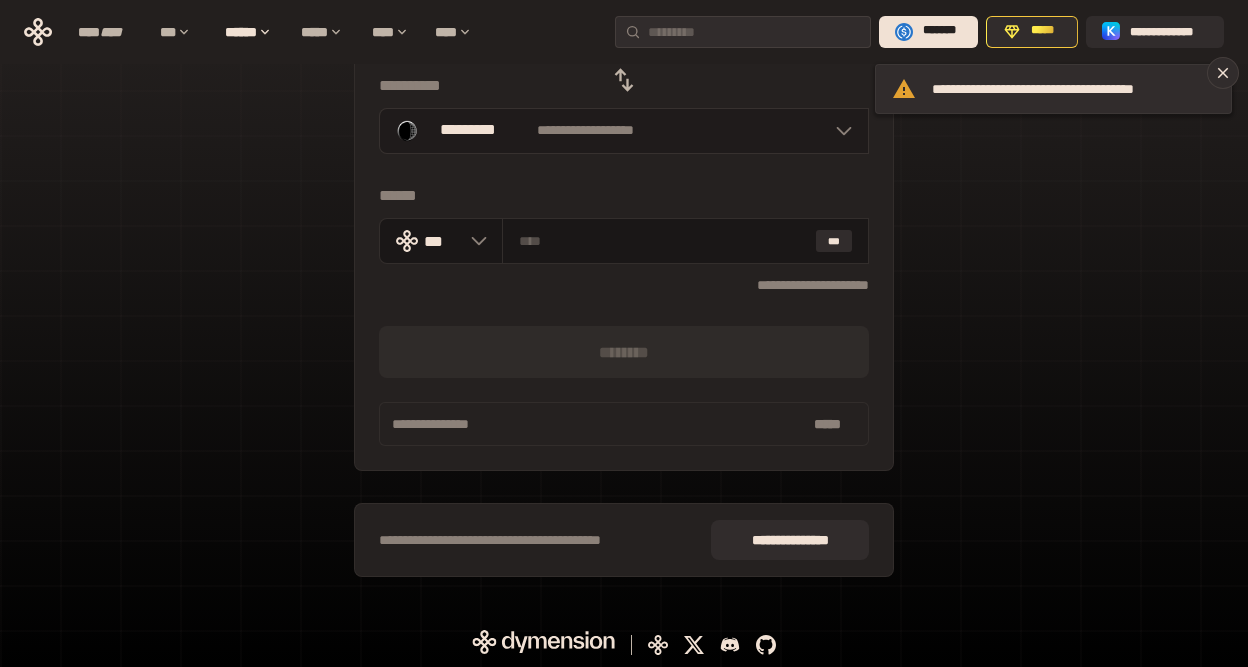 click 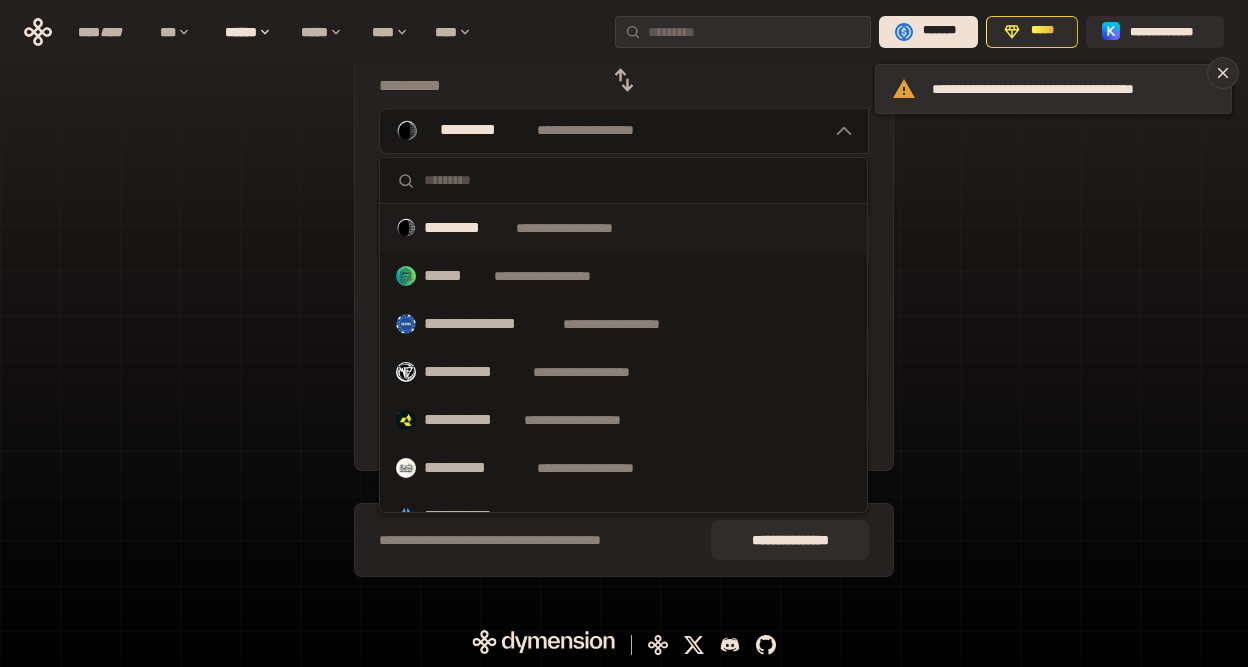 click on "**********" at bounding box center [624, 240] 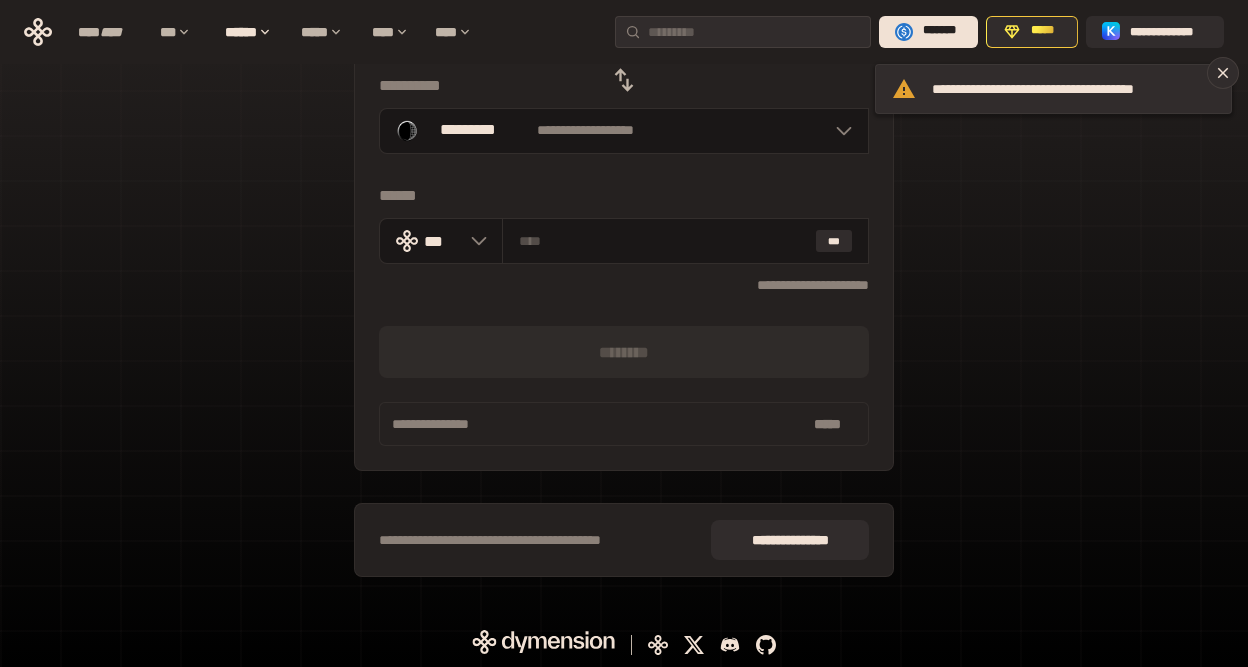 scroll, scrollTop: 100, scrollLeft: 0, axis: vertical 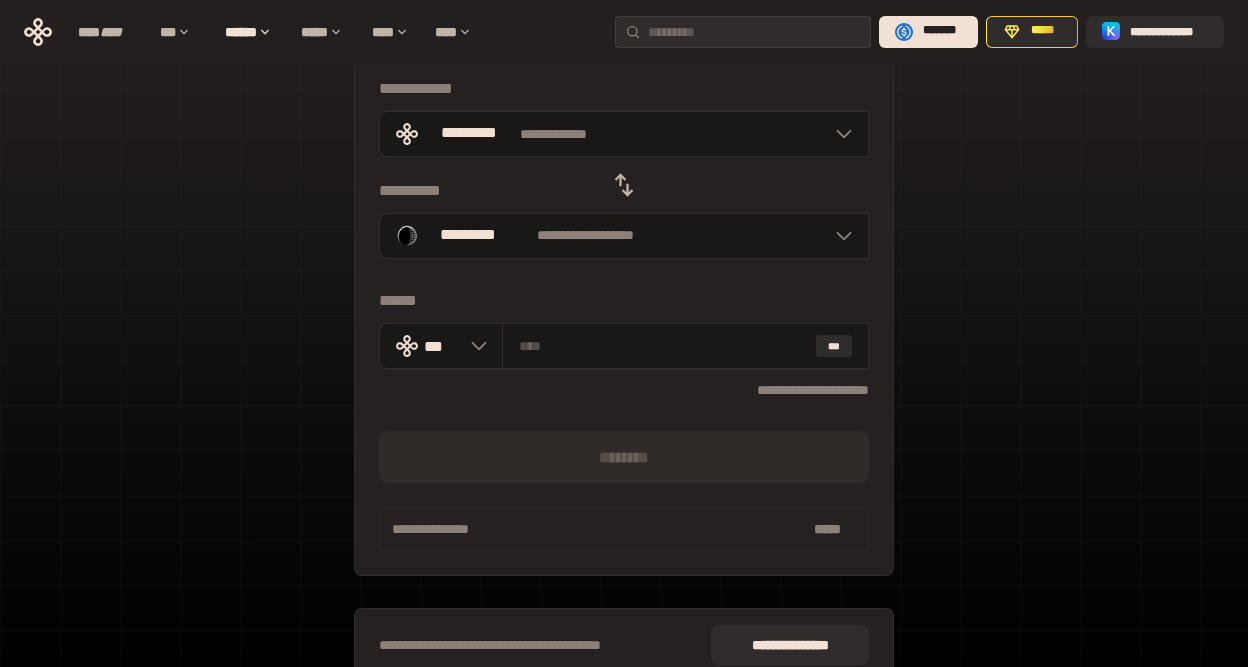 click 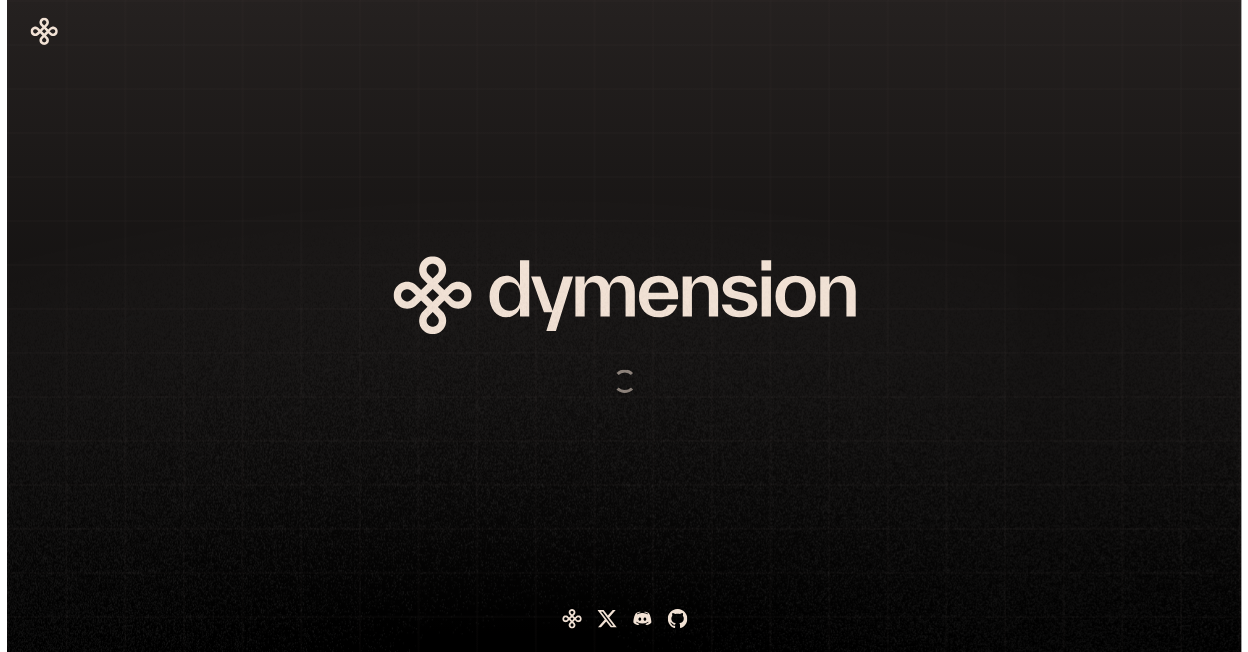 scroll, scrollTop: 0, scrollLeft: 0, axis: both 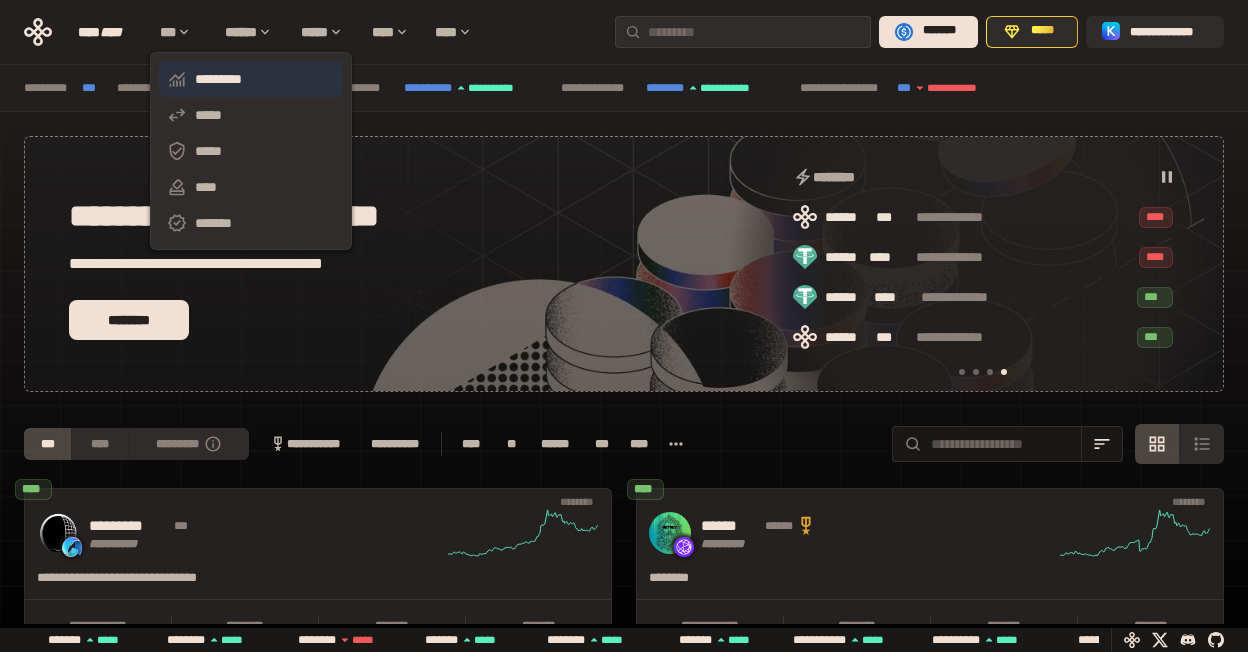 click on "*********" at bounding box center (251, 79) 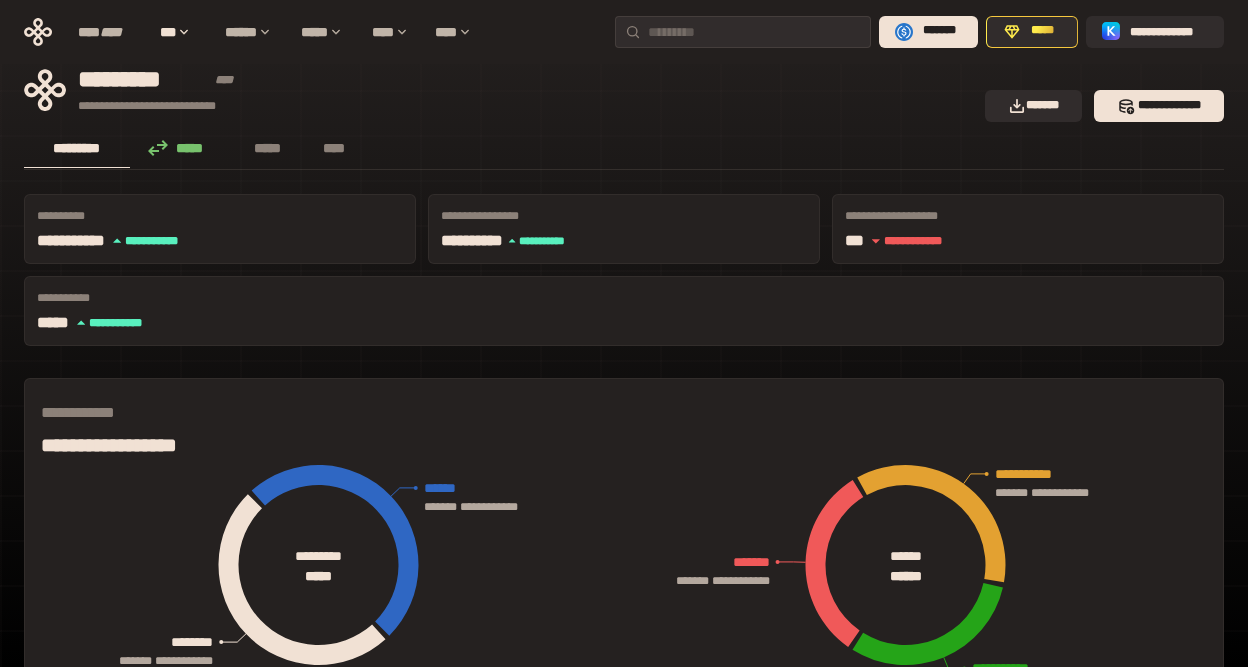 scroll, scrollTop: 0, scrollLeft: 0, axis: both 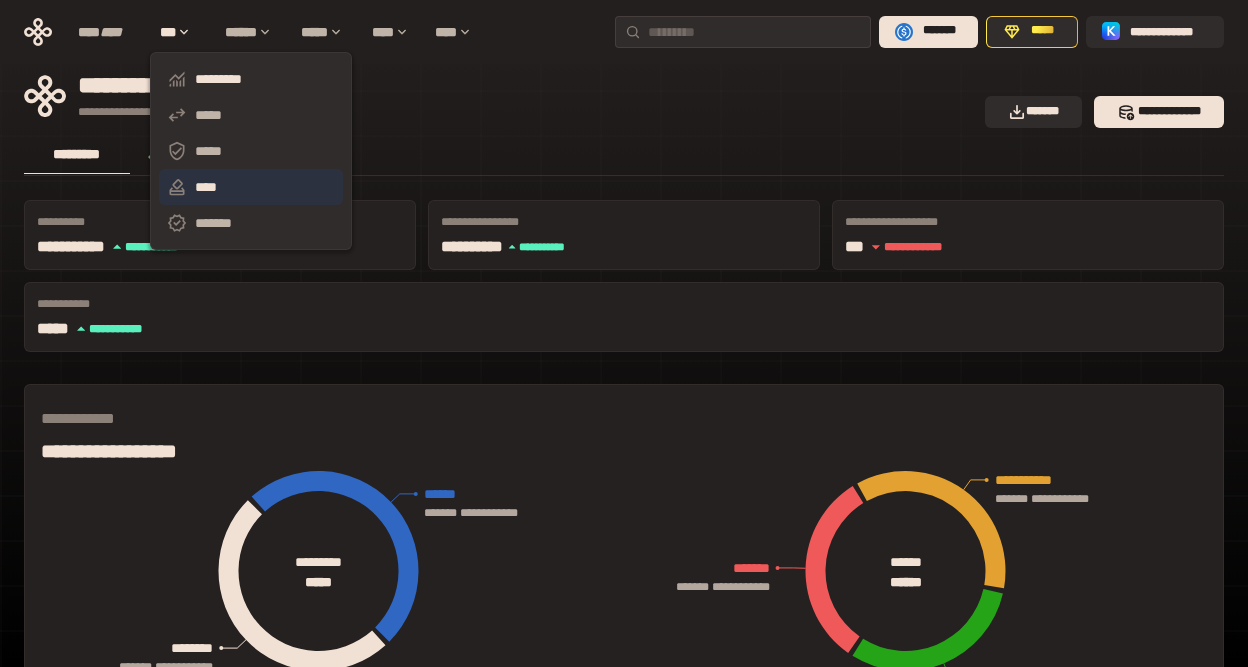 click on "****" at bounding box center (251, 187) 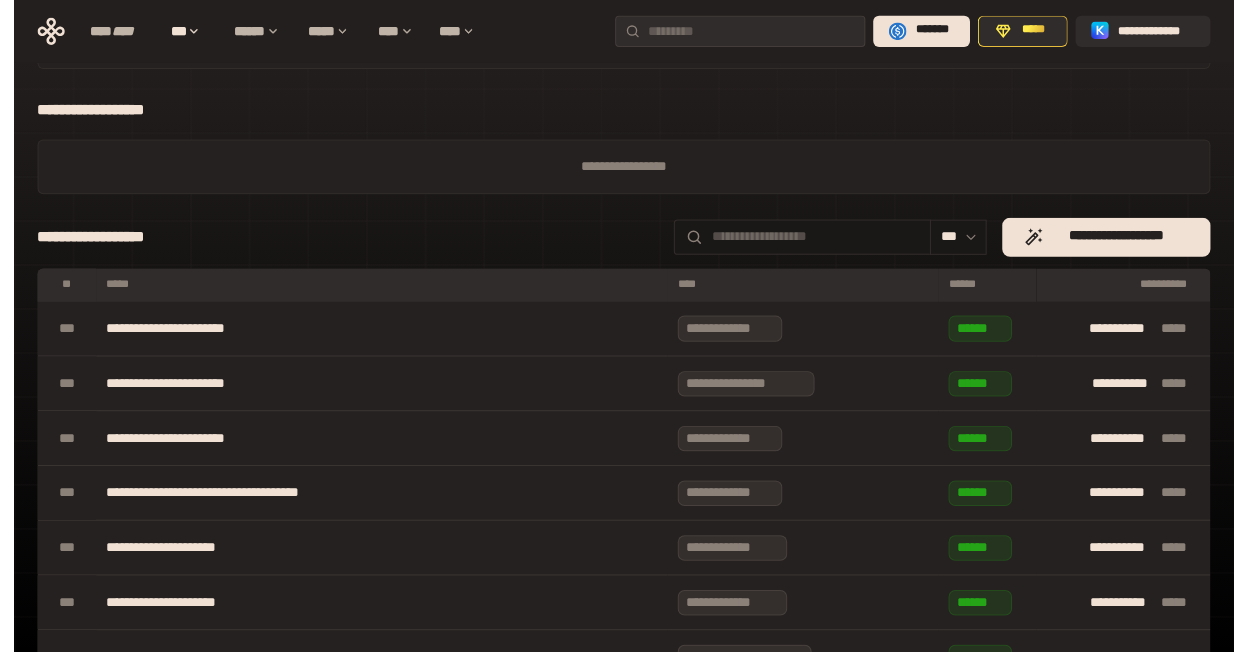 scroll, scrollTop: 0, scrollLeft: 0, axis: both 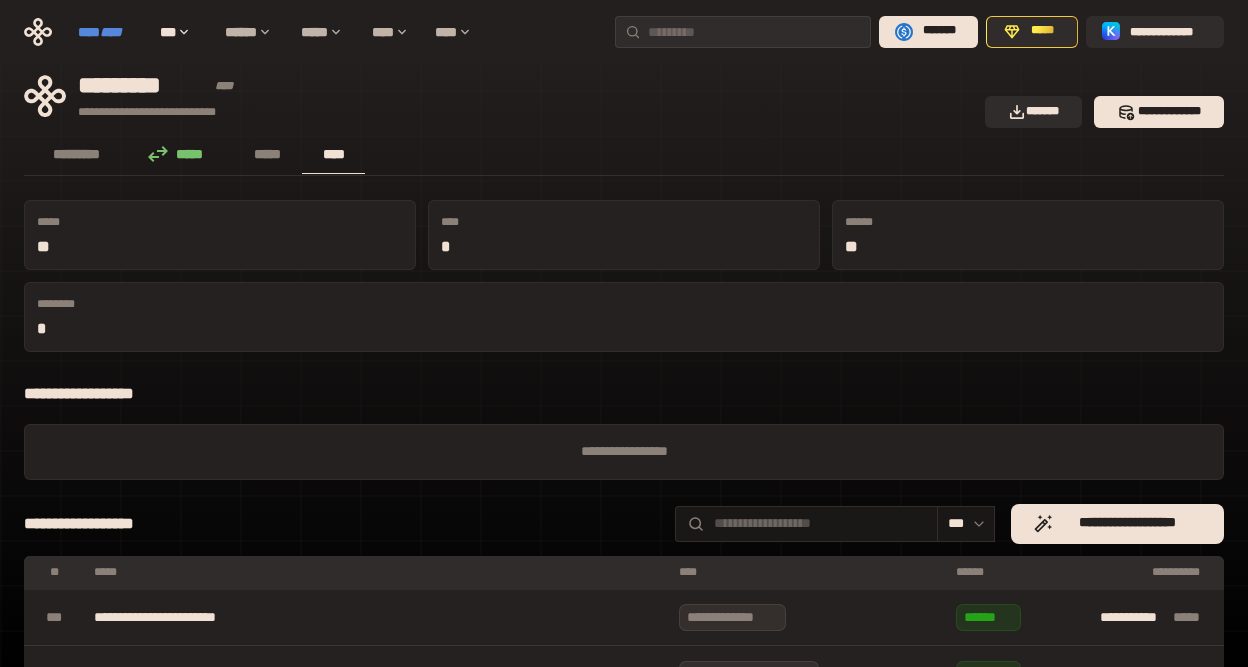 click on "****" at bounding box center (111, 32) 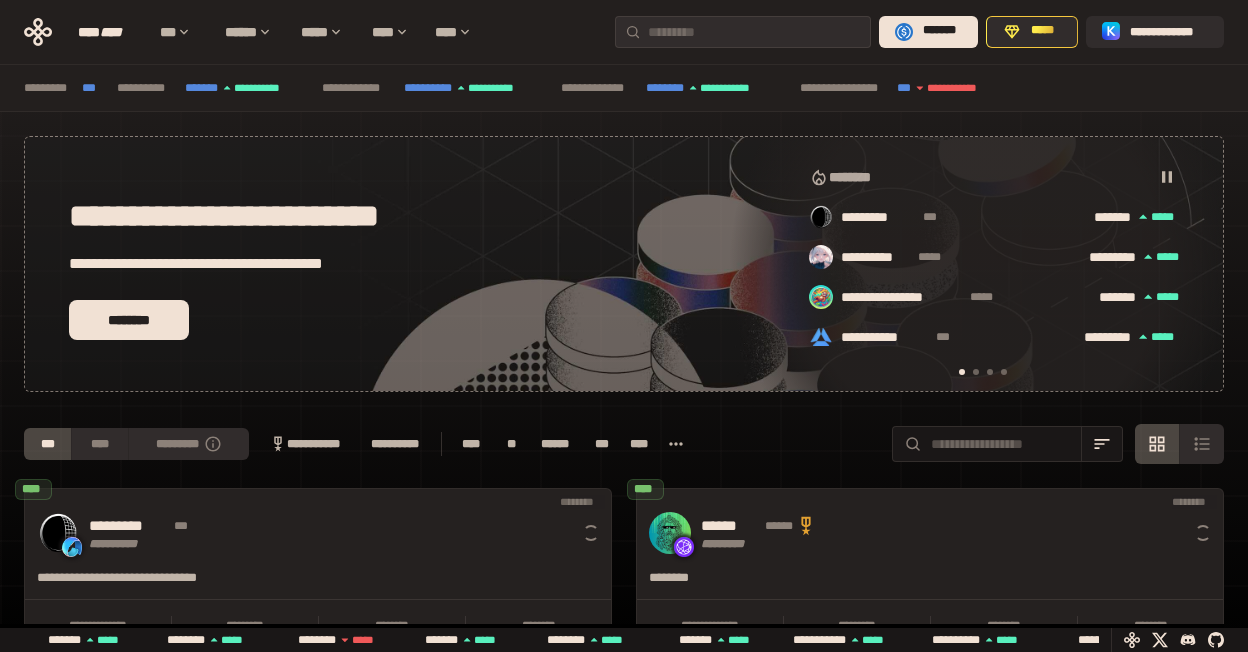 scroll, scrollTop: 0, scrollLeft: 16, axis: horizontal 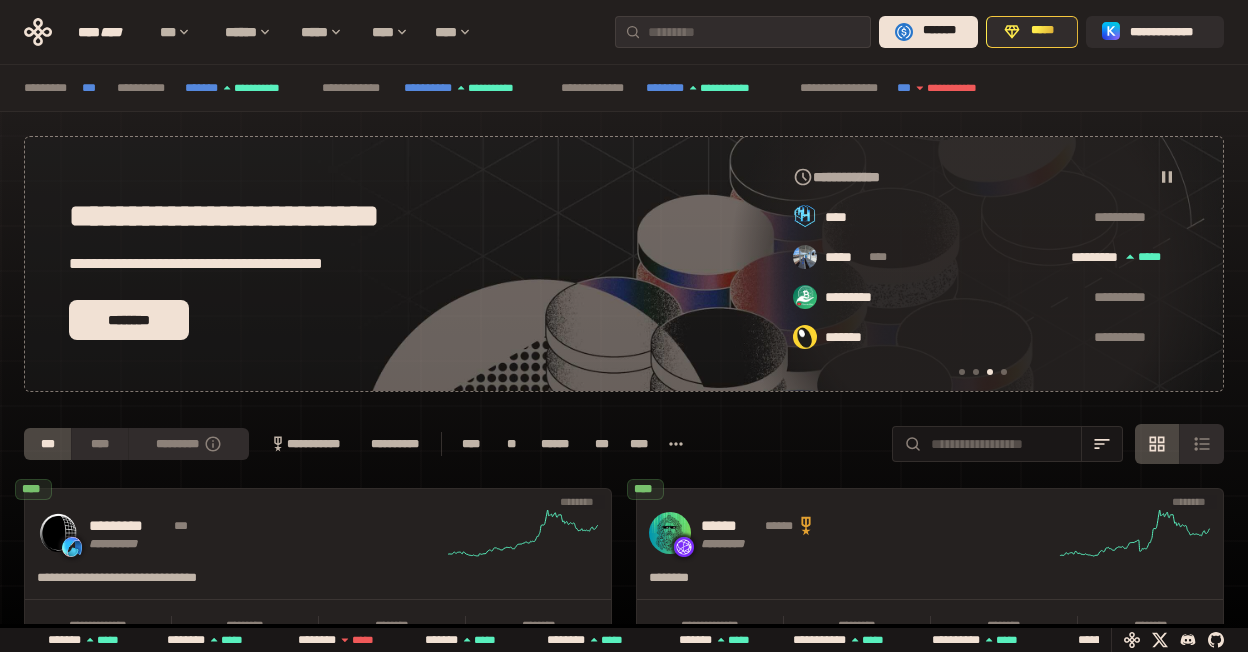 click 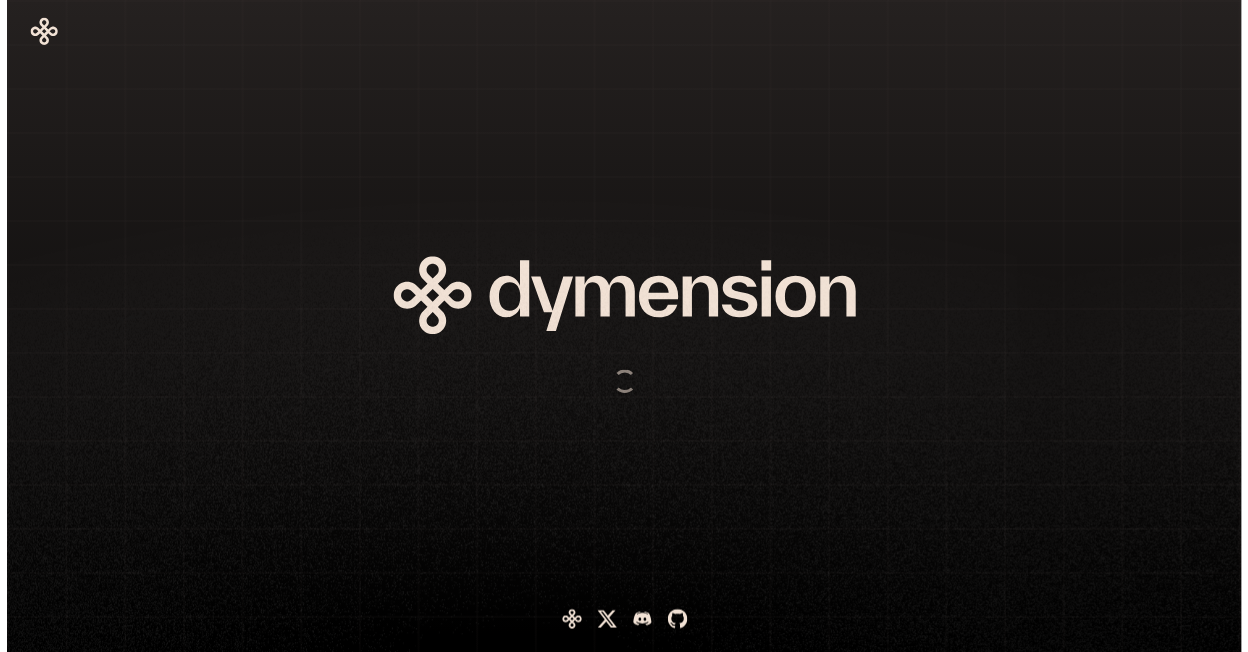 scroll, scrollTop: 0, scrollLeft: 0, axis: both 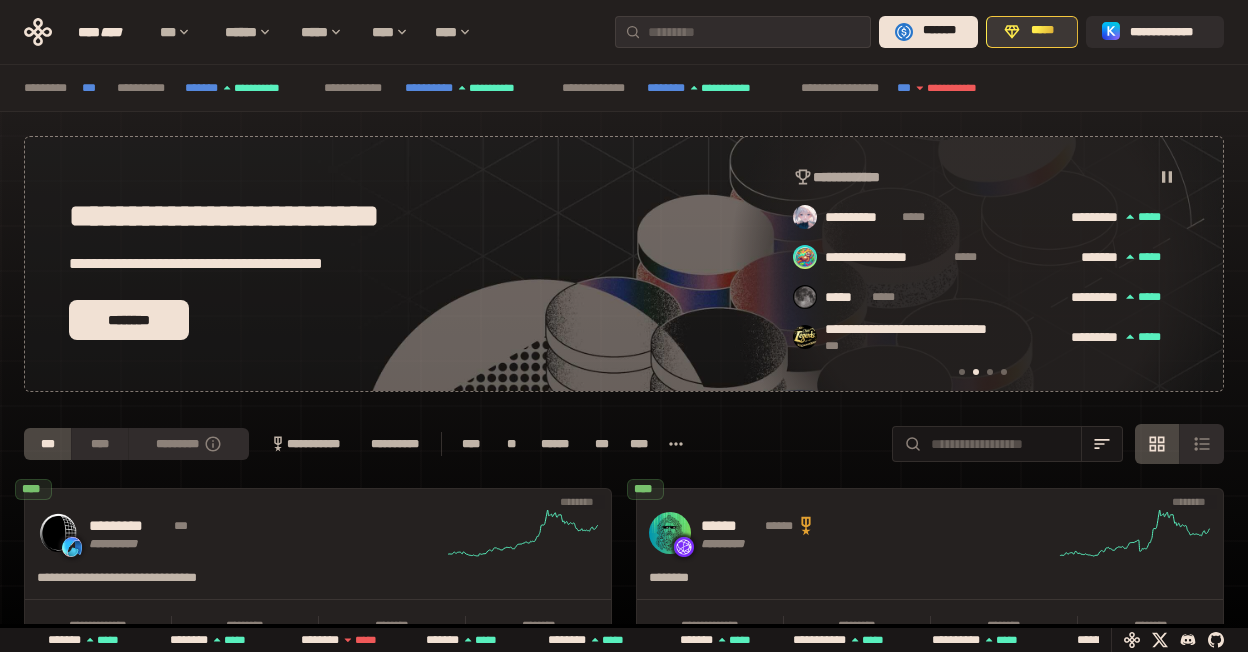 drag, startPoint x: 1014, startPoint y: 27, endPoint x: 1027, endPoint y: 35, distance: 15.264338 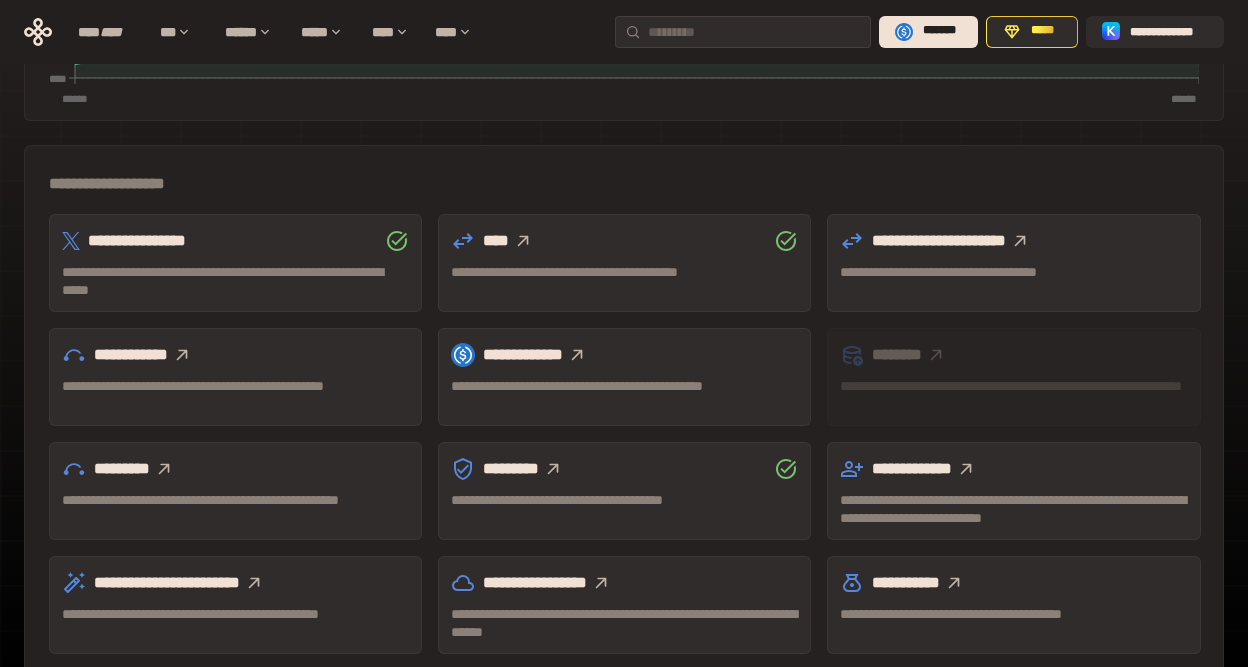 scroll, scrollTop: 617, scrollLeft: 0, axis: vertical 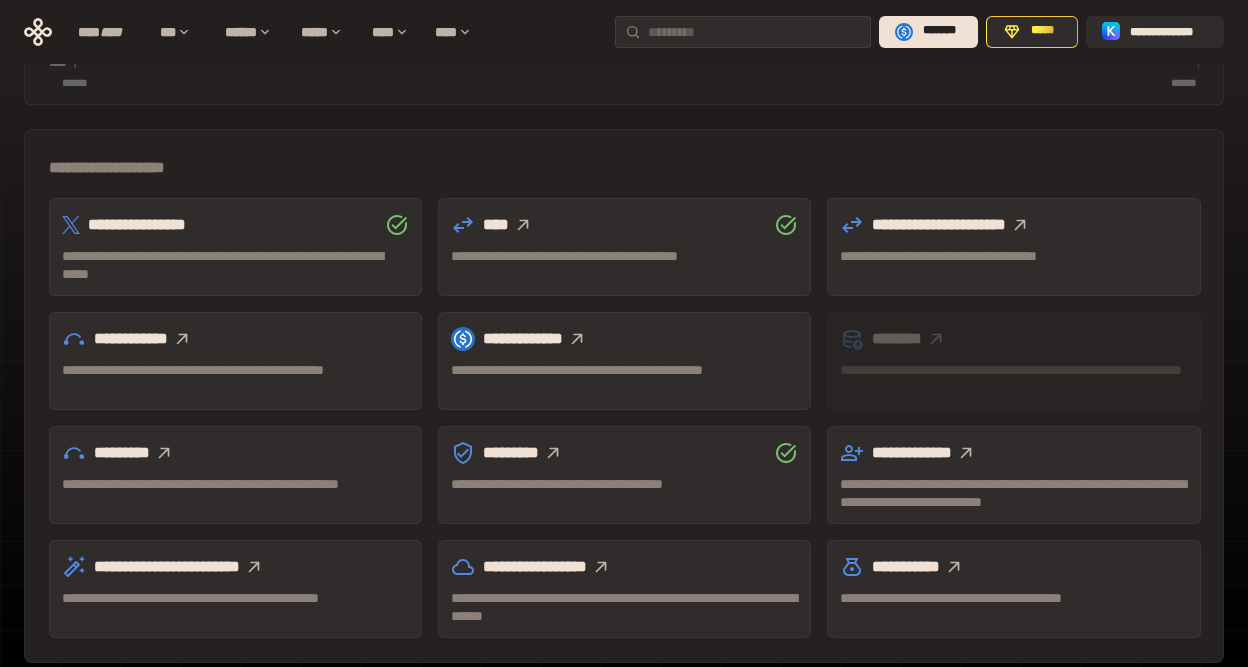 click 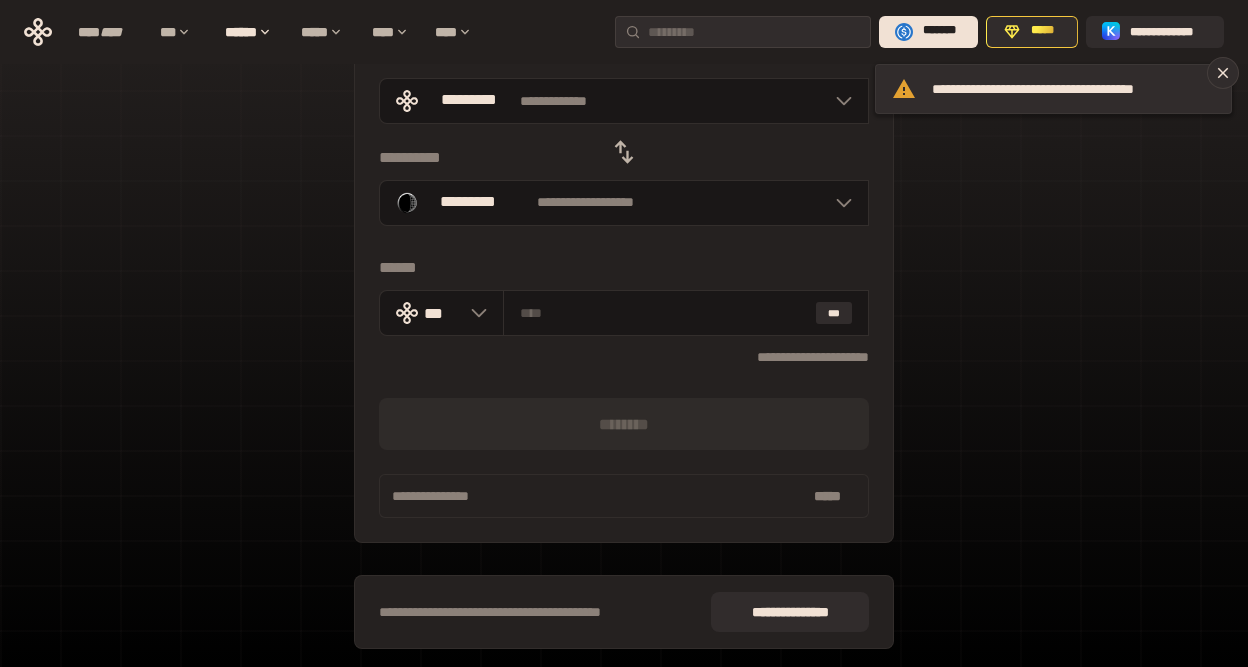 scroll, scrollTop: 100, scrollLeft: 0, axis: vertical 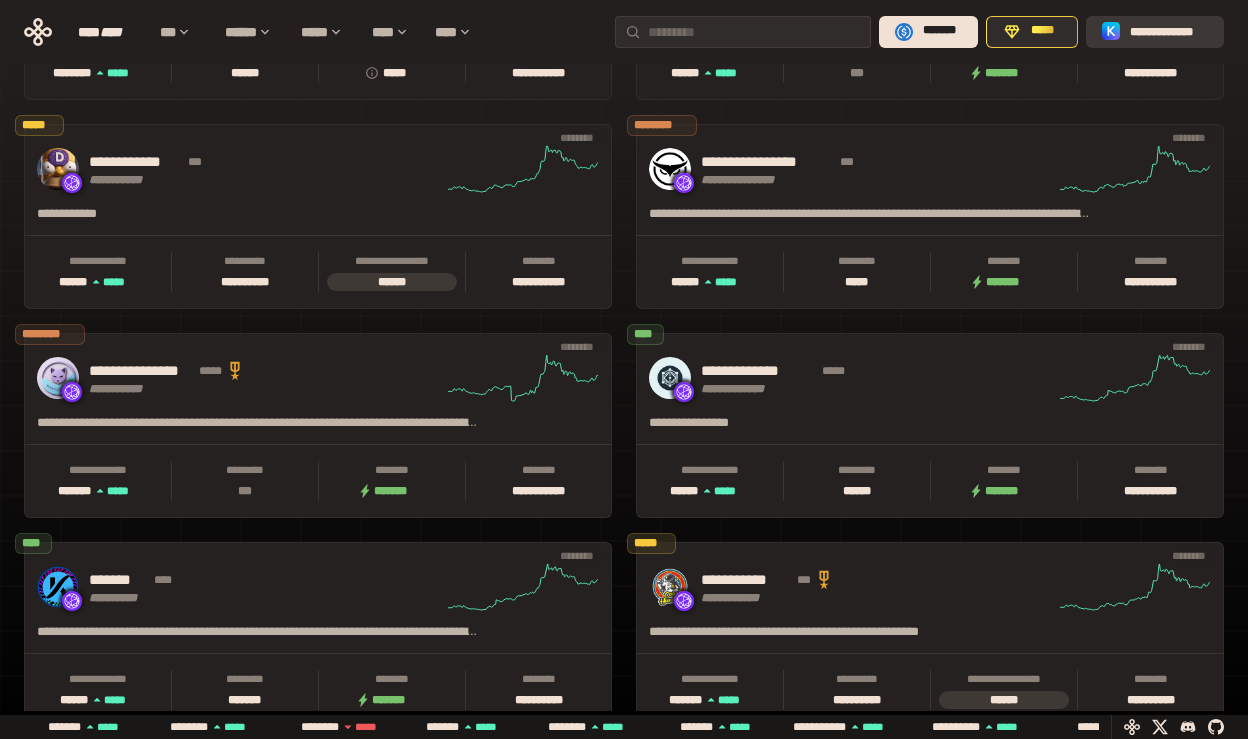 click on "**********" at bounding box center [1169, 31] 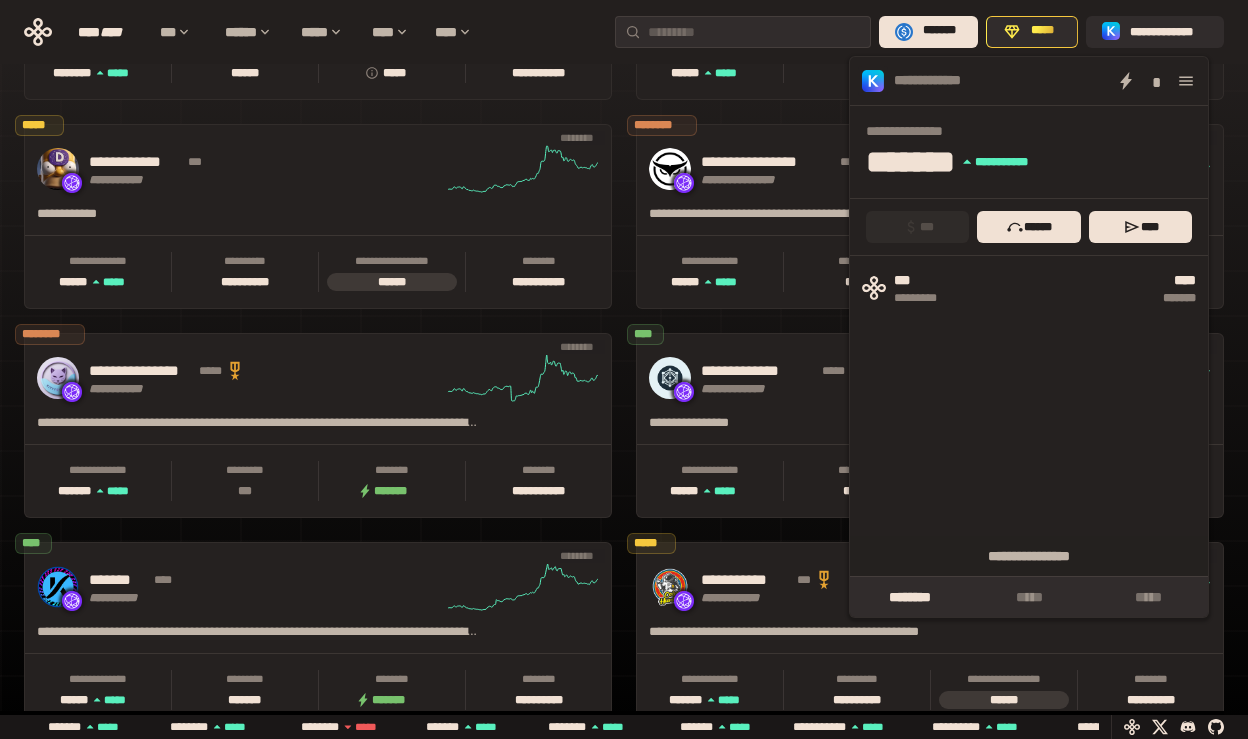 scroll, scrollTop: 0, scrollLeft: 436, axis: horizontal 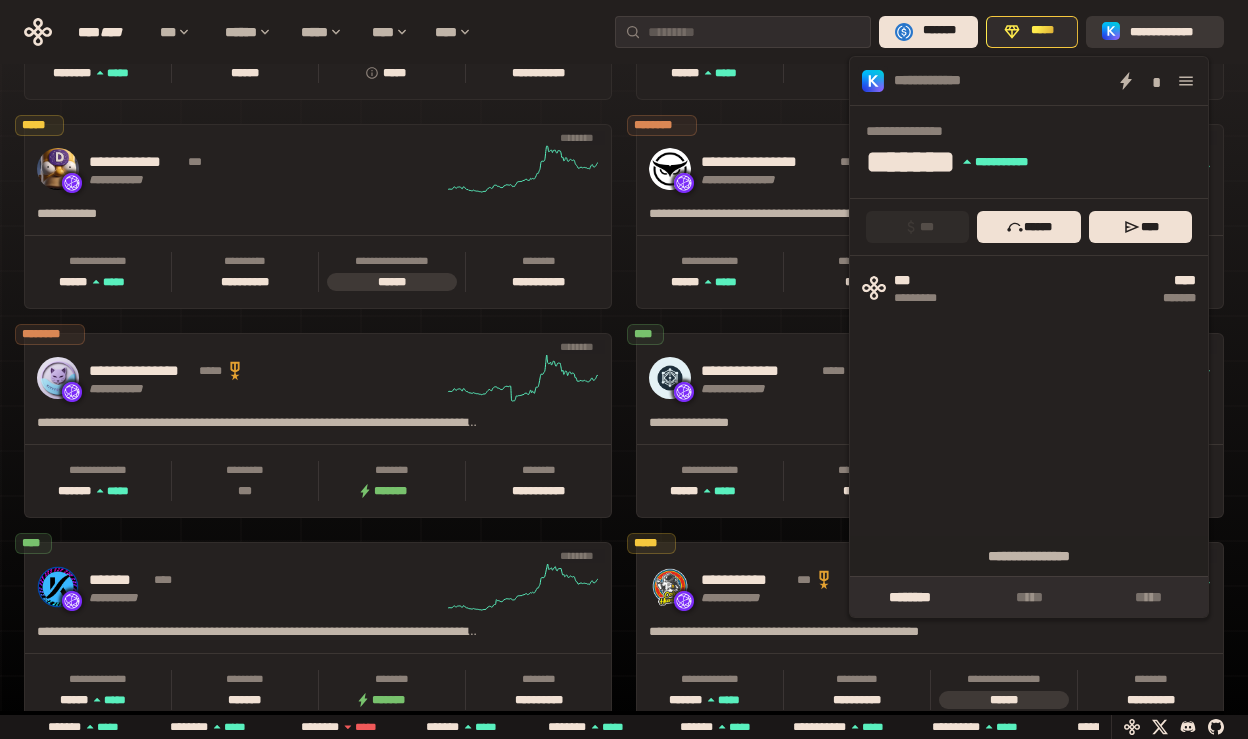 click on "**********" at bounding box center [1169, 31] 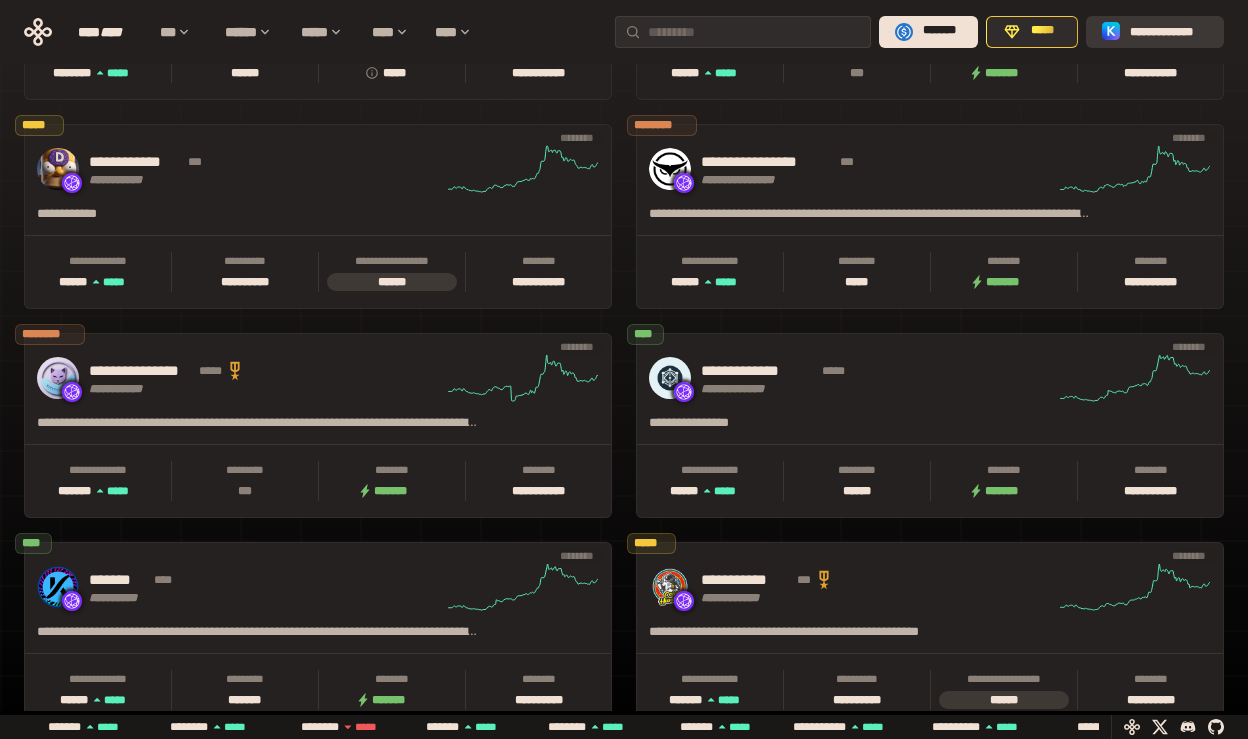 scroll, scrollTop: 0, scrollLeft: 856, axis: horizontal 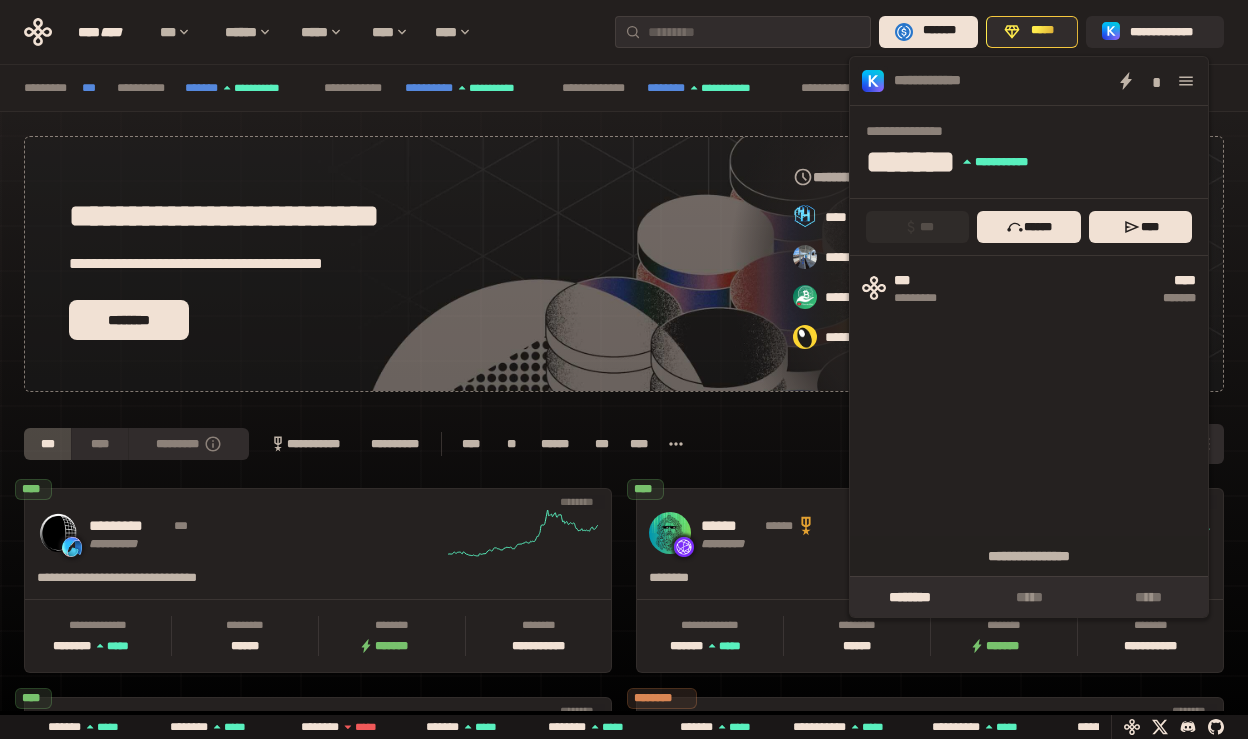 click 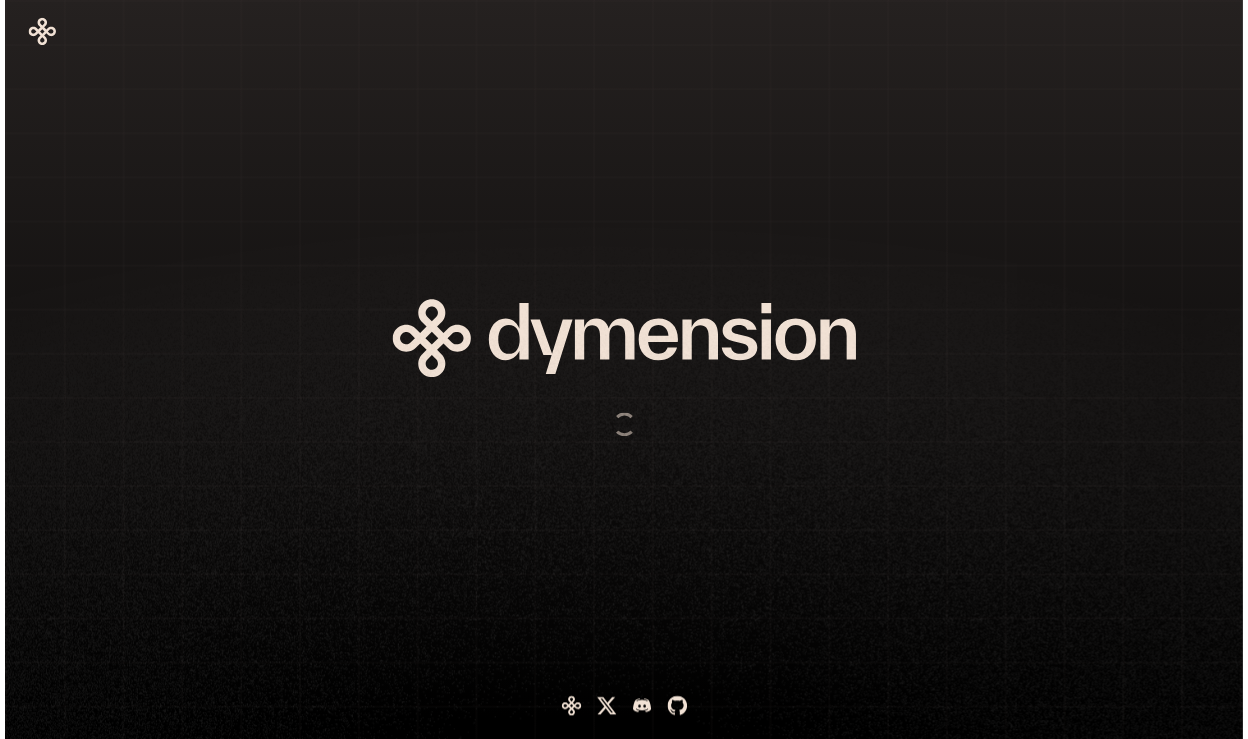 scroll, scrollTop: 0, scrollLeft: 0, axis: both 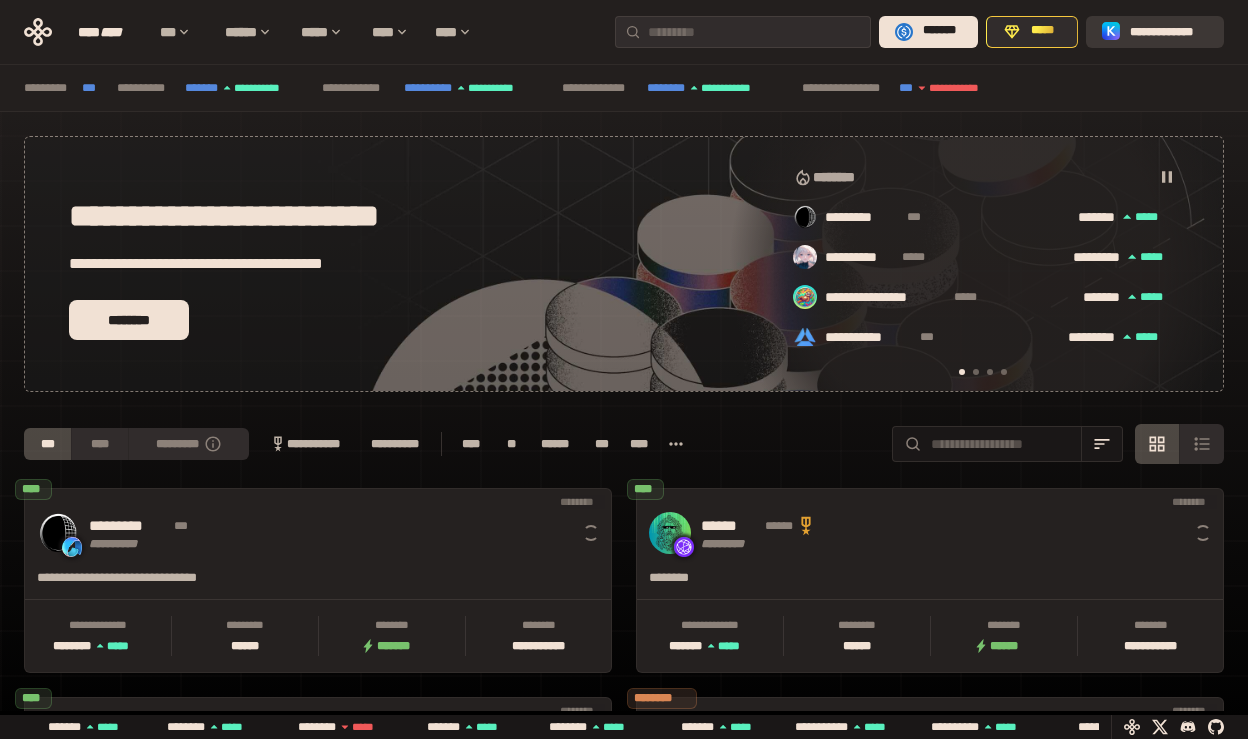 click on "**********" at bounding box center (1169, 31) 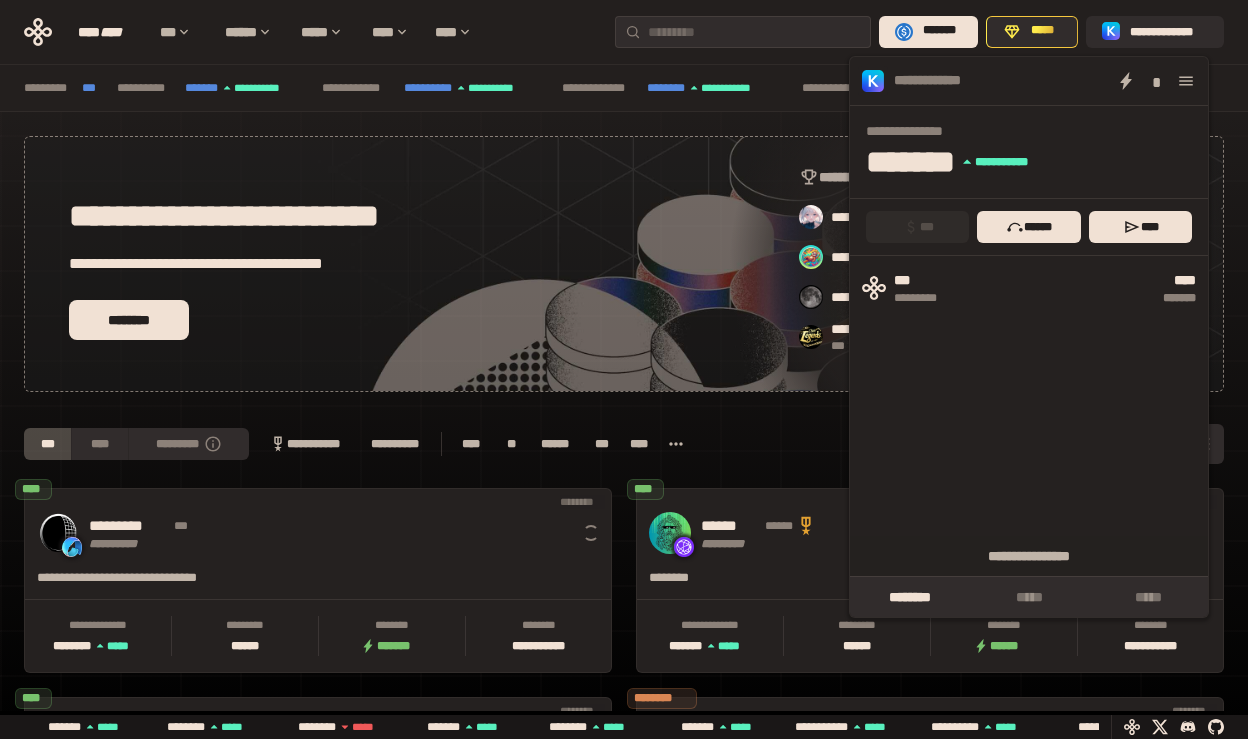 scroll, scrollTop: 0, scrollLeft: 436, axis: horizontal 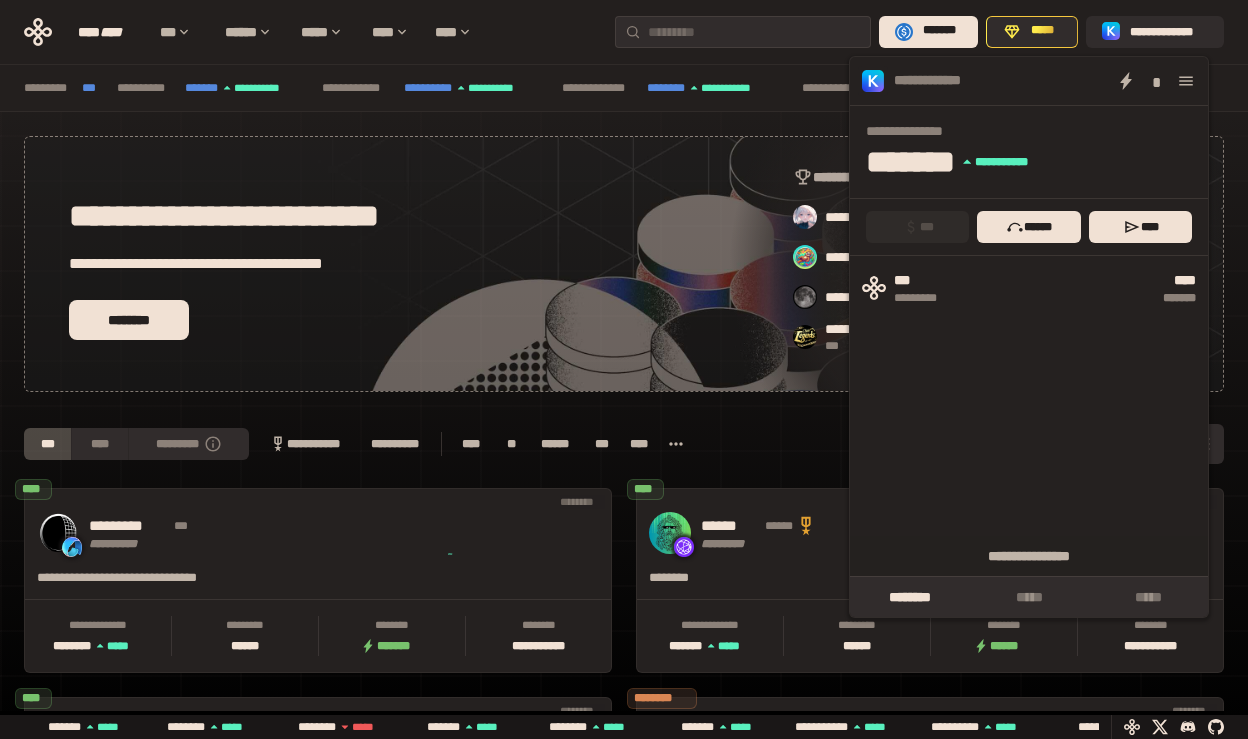 click 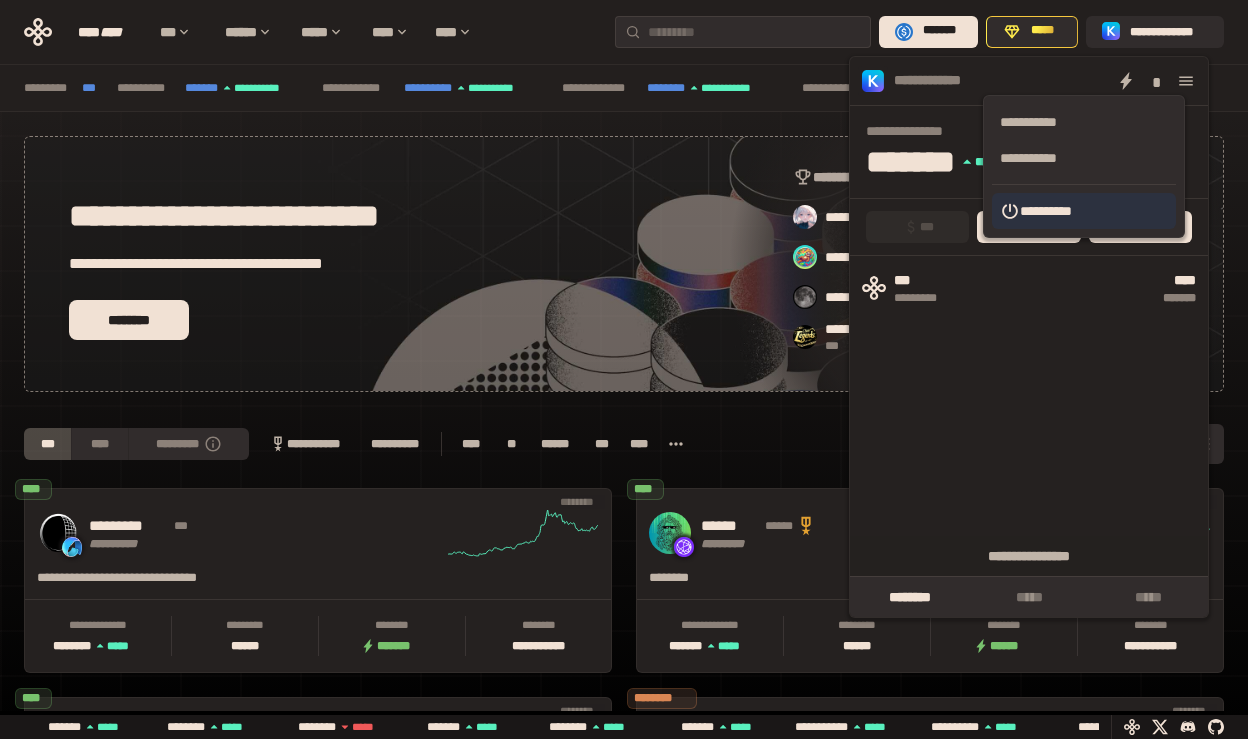 click on "**********" at bounding box center (1084, 211) 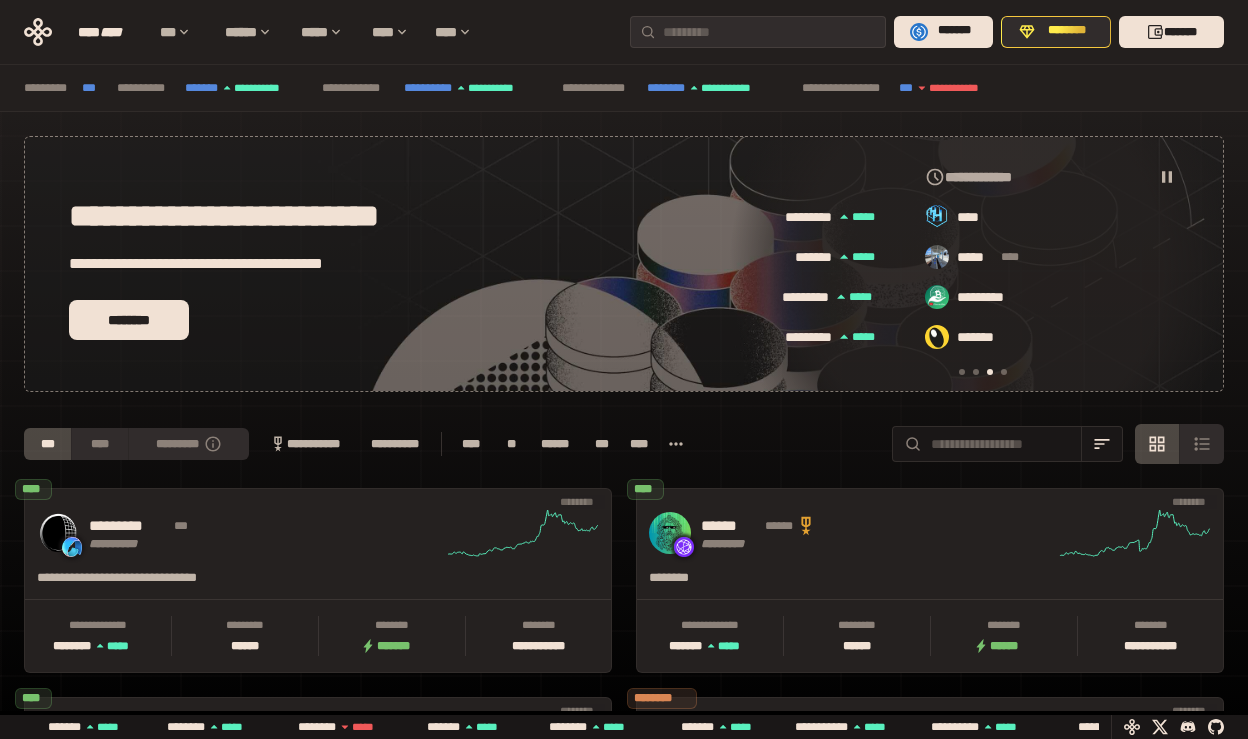 scroll, scrollTop: 0, scrollLeft: 856, axis: horizontal 